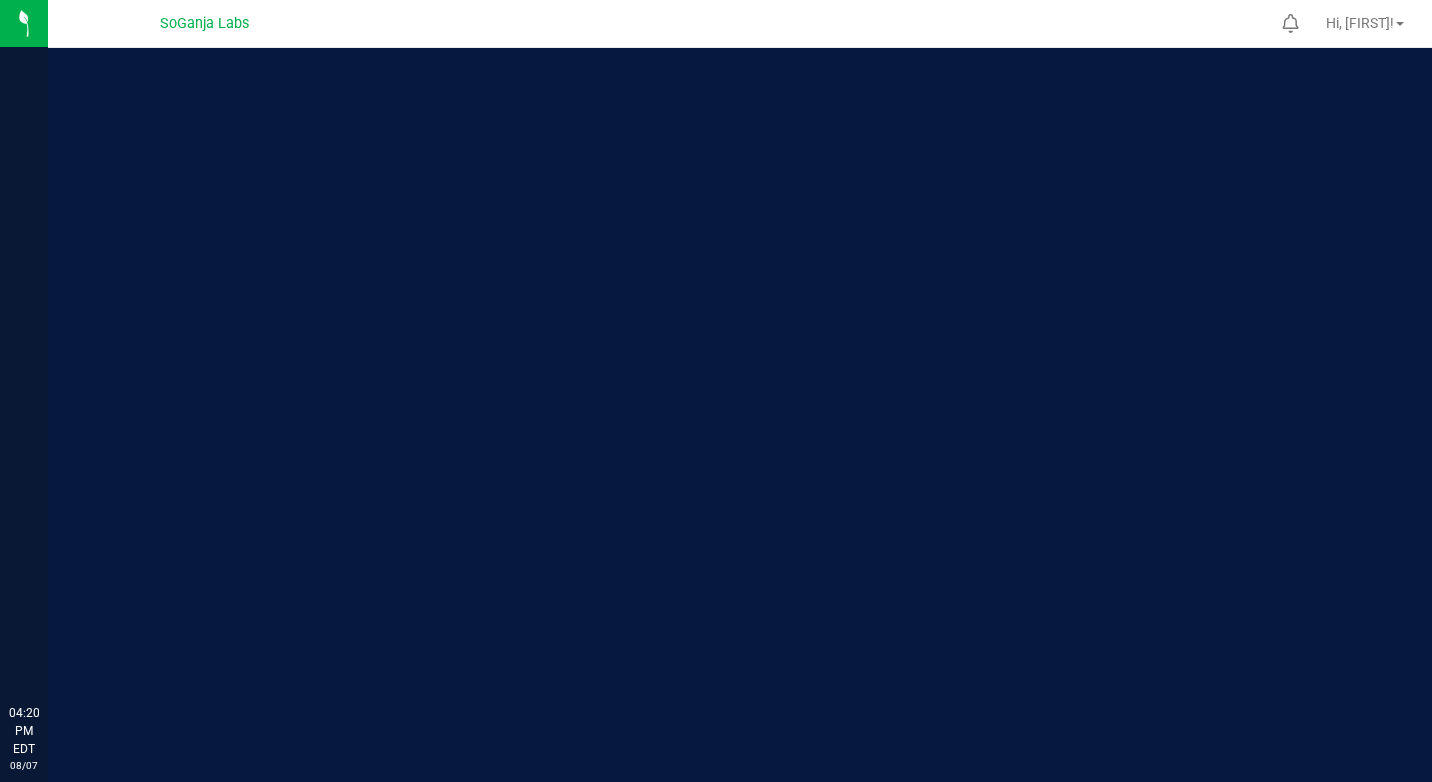scroll, scrollTop: 0, scrollLeft: 0, axis: both 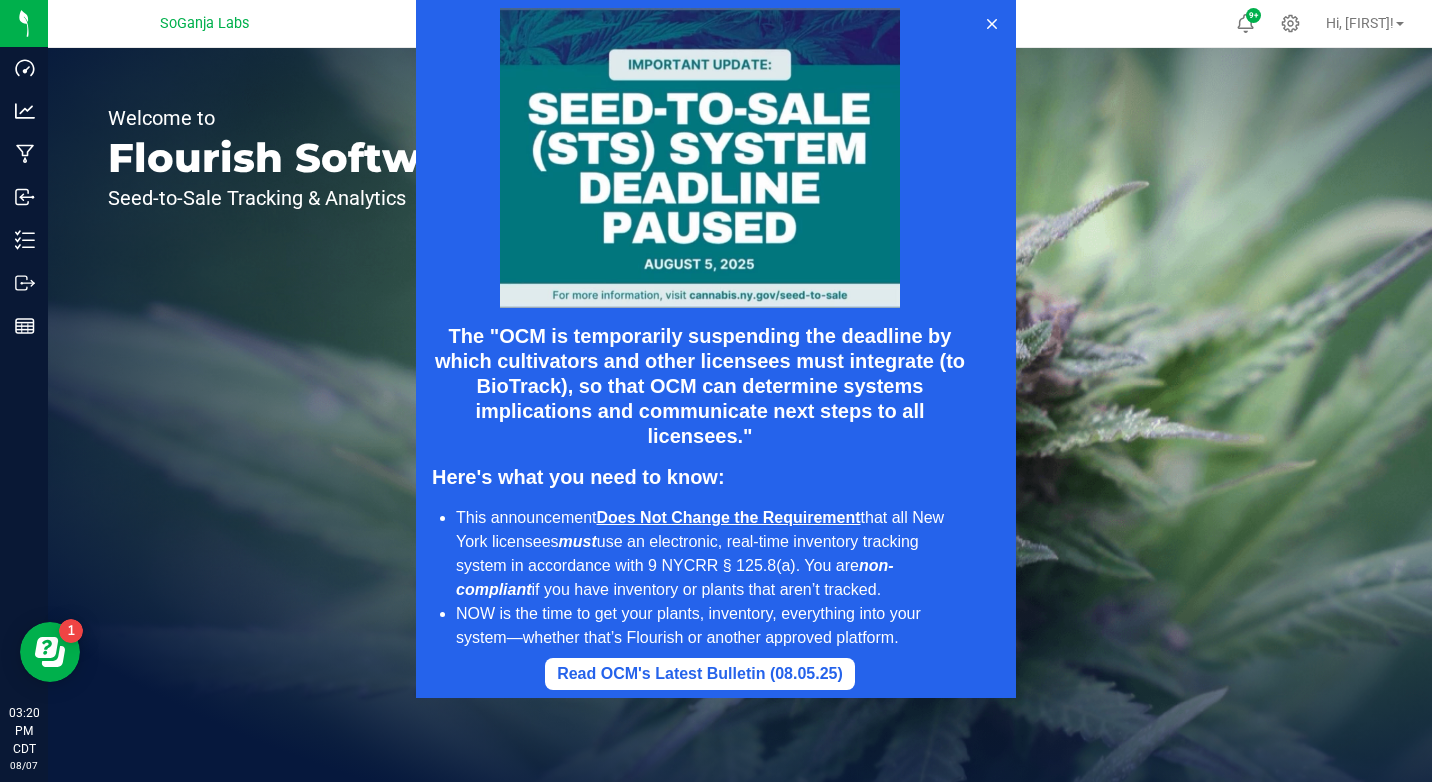 click at bounding box center (716, 349) 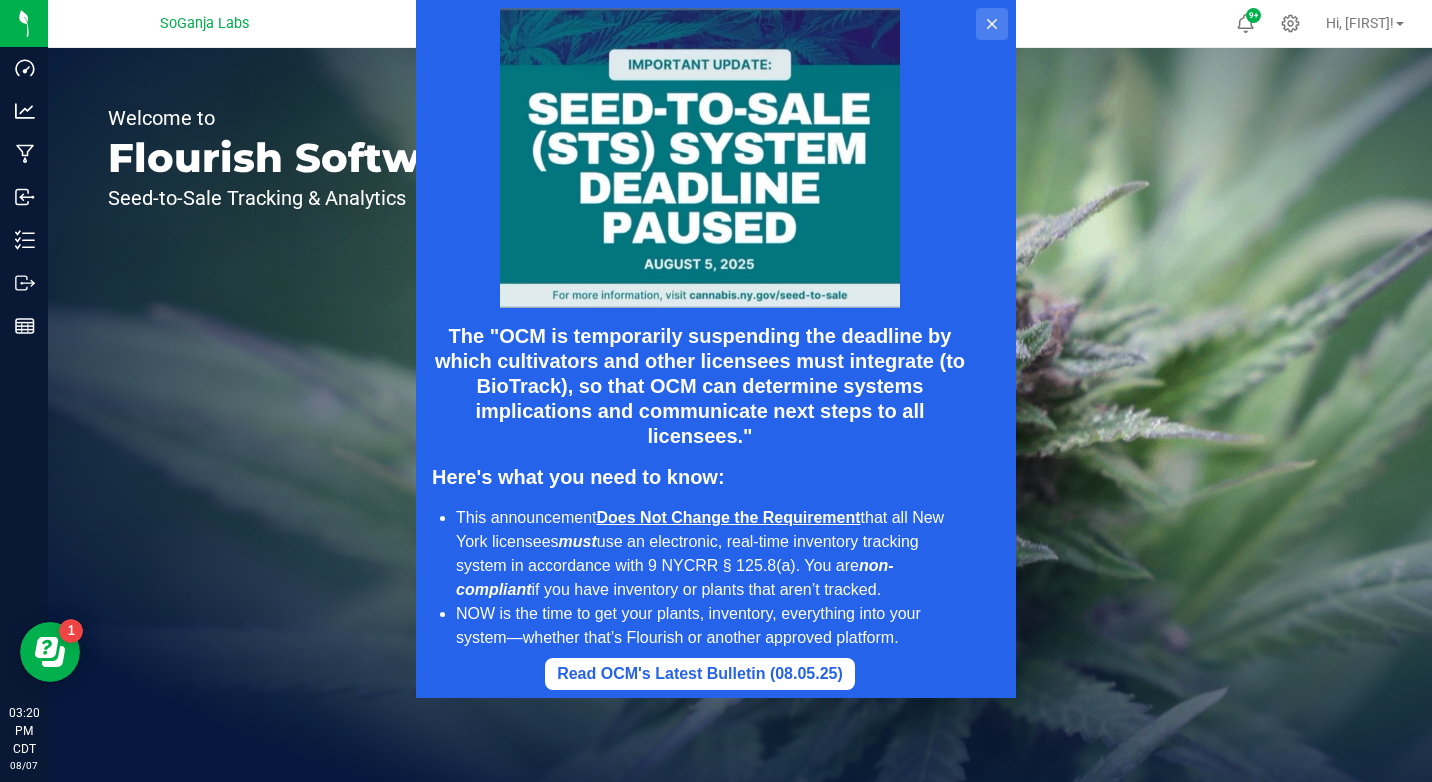 click 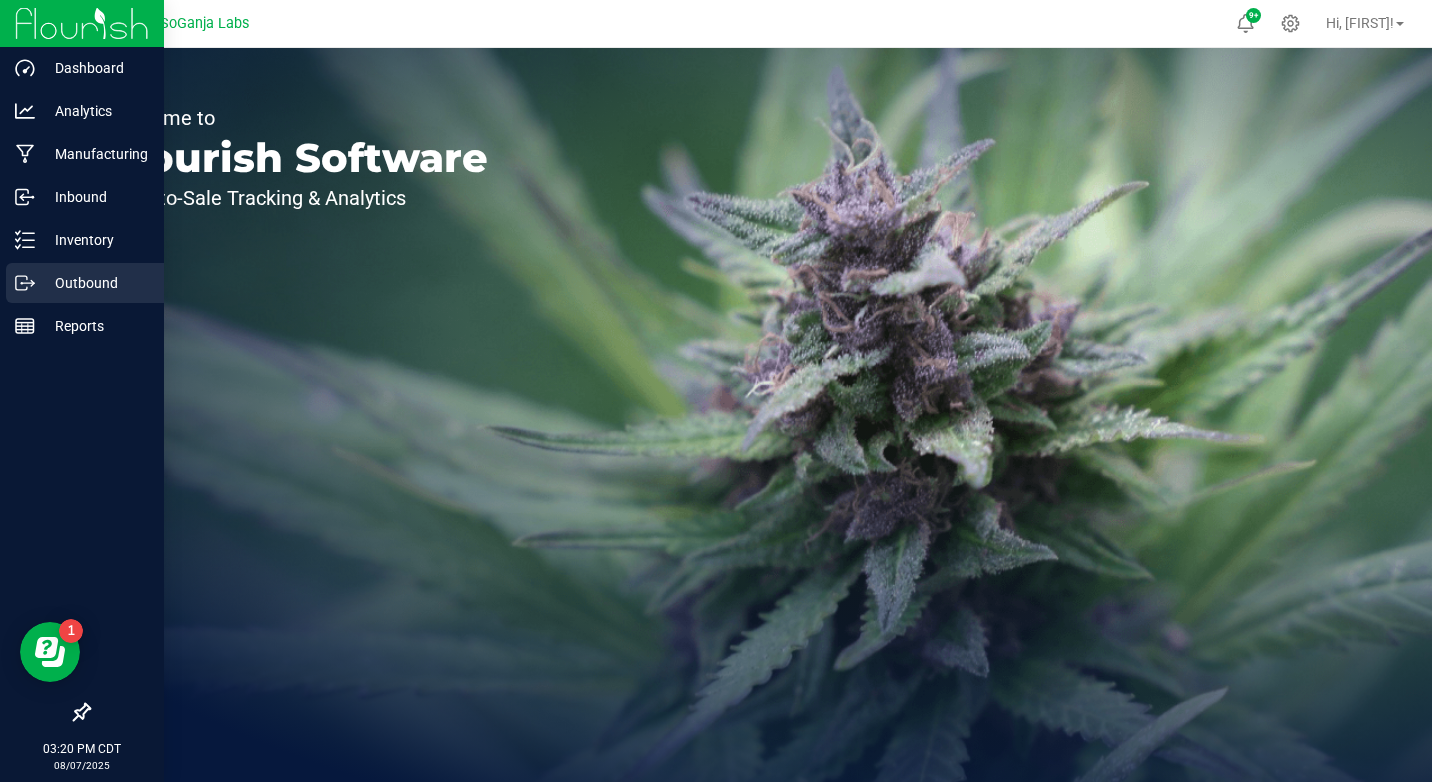 click on "Outbound" at bounding box center (95, 283) 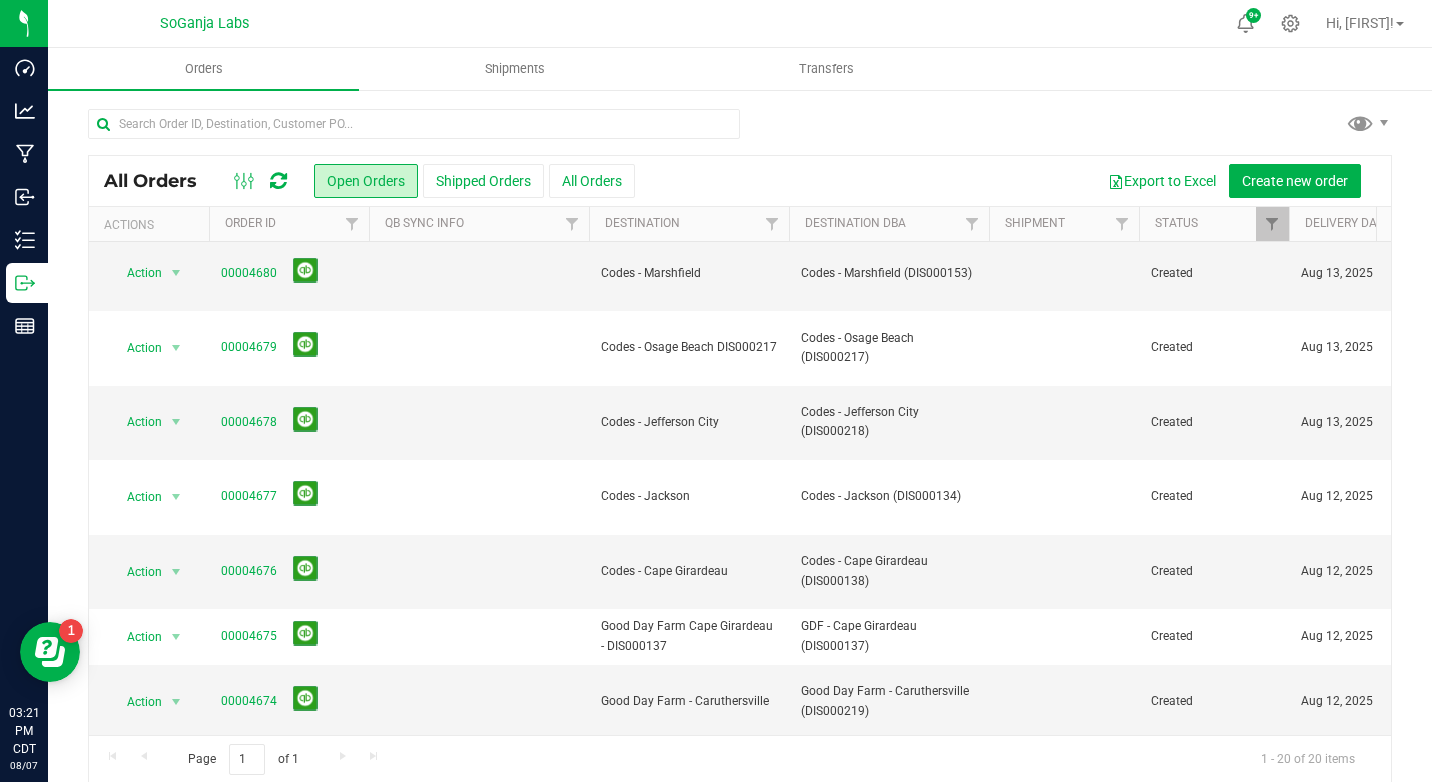 scroll, scrollTop: 783, scrollLeft: 0, axis: vertical 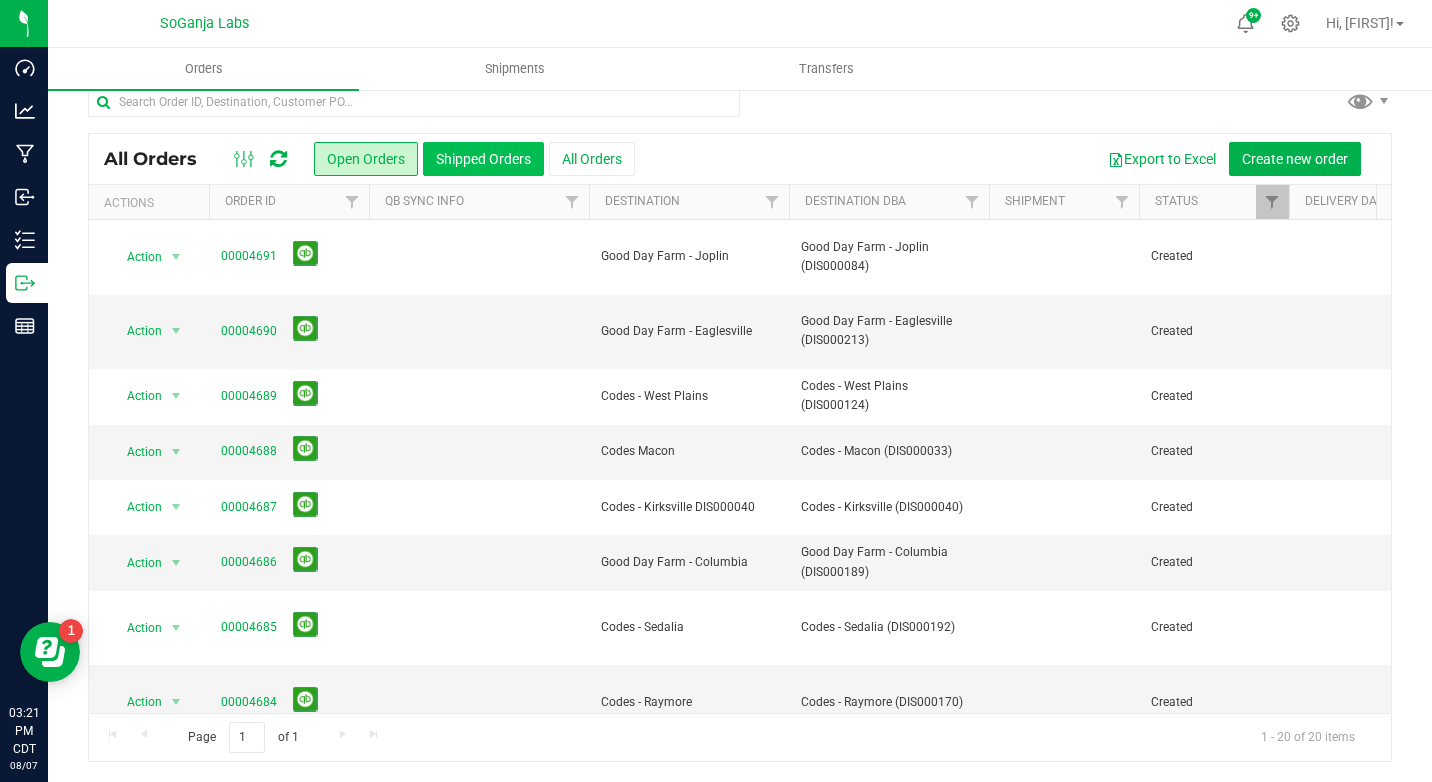 click on "Shipped Orders" at bounding box center [483, 159] 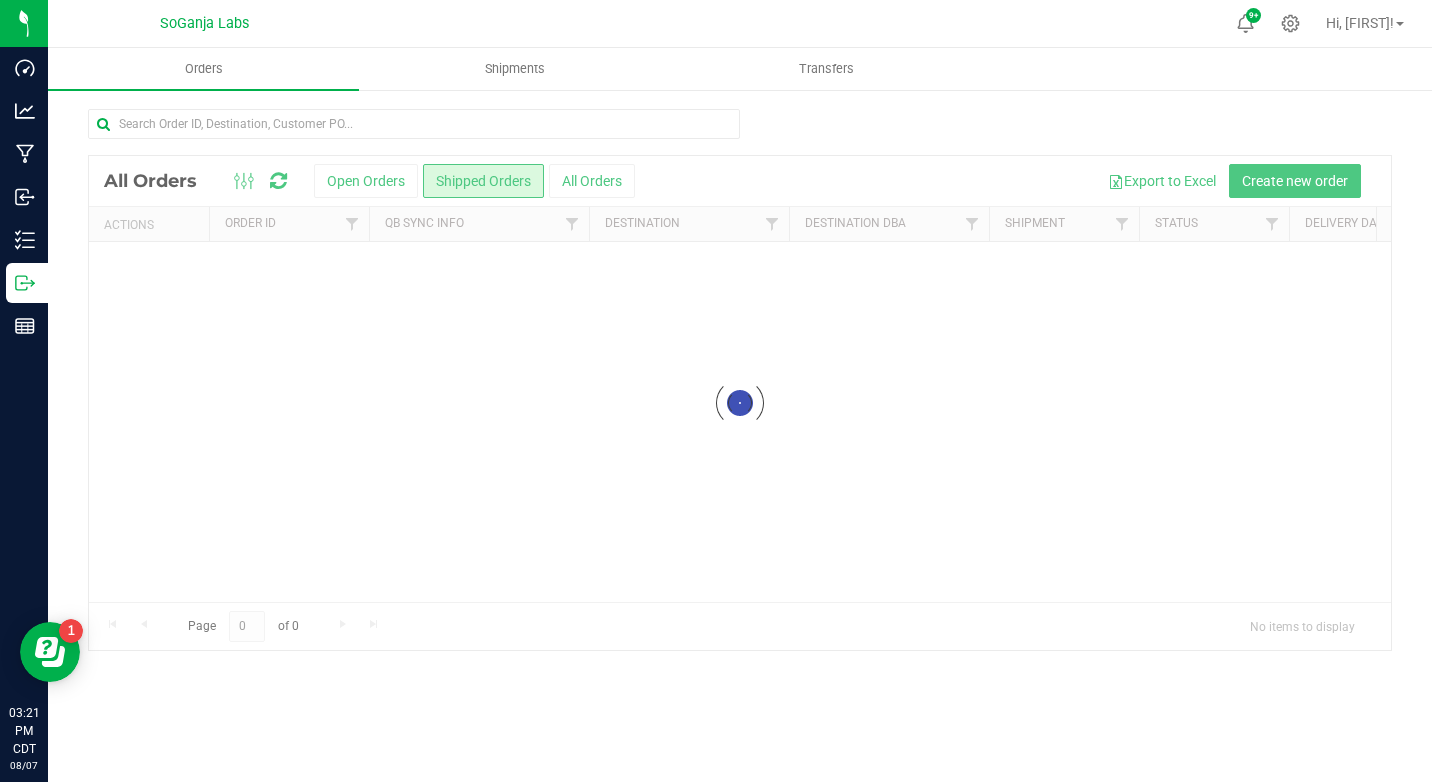 scroll, scrollTop: 0, scrollLeft: 0, axis: both 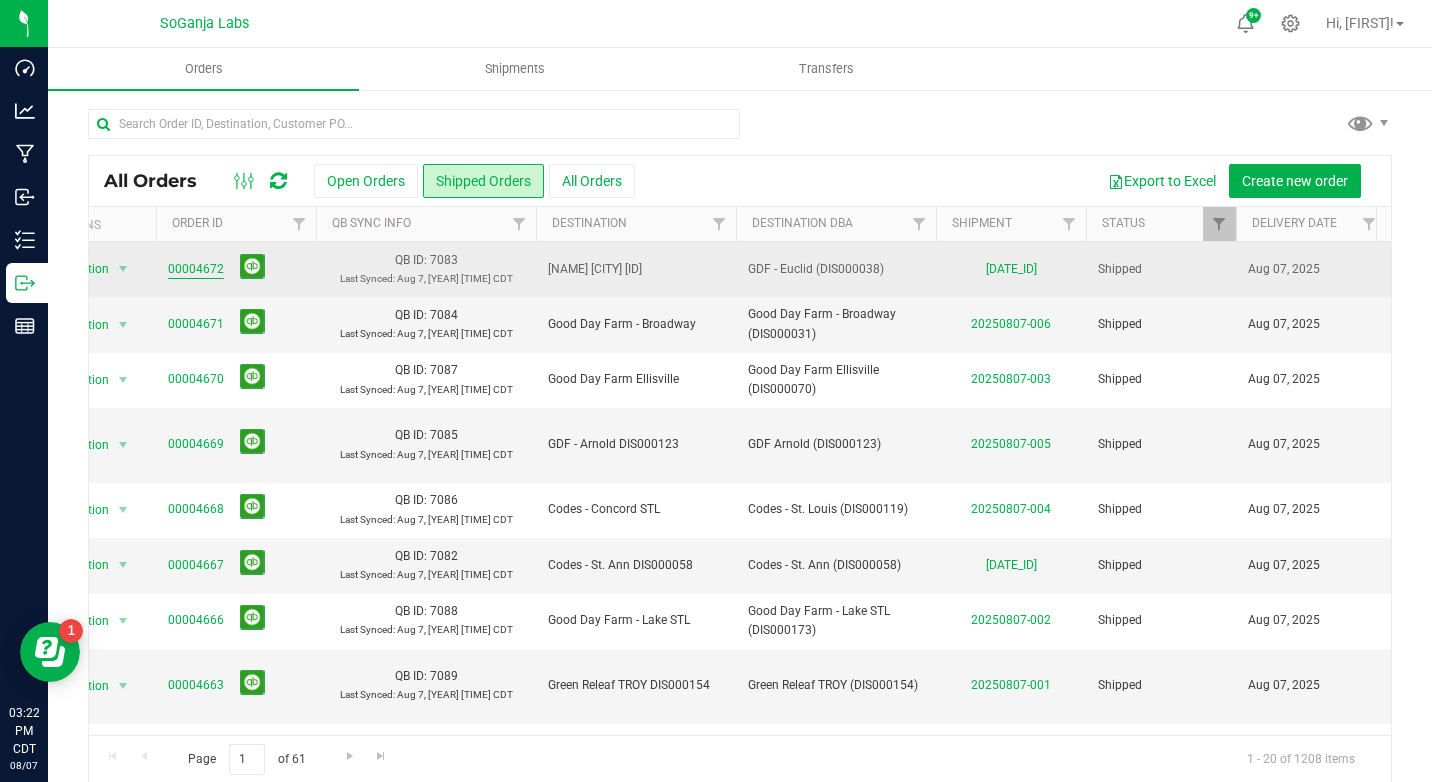 click on "00004672" at bounding box center [196, 269] 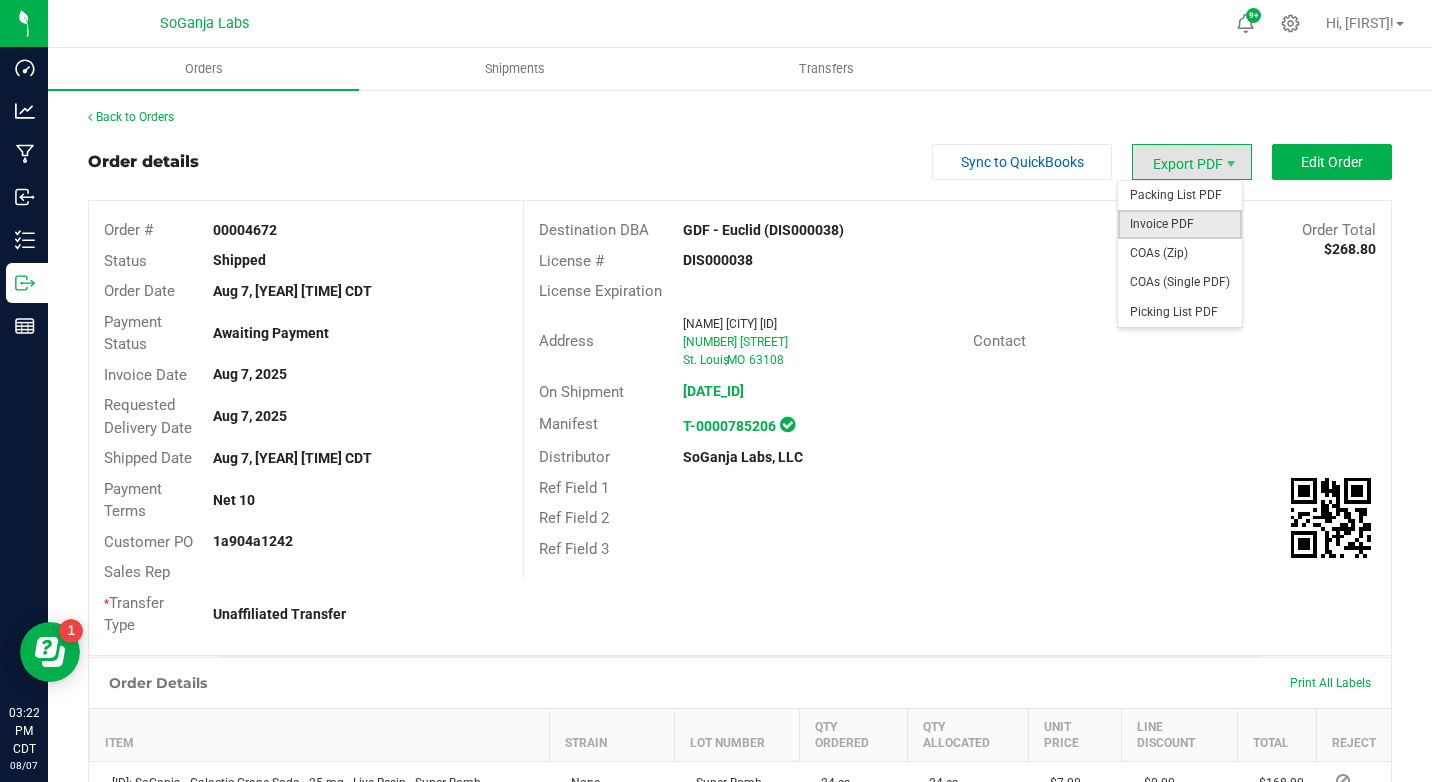 click on "Invoice PDF" at bounding box center (1180, 224) 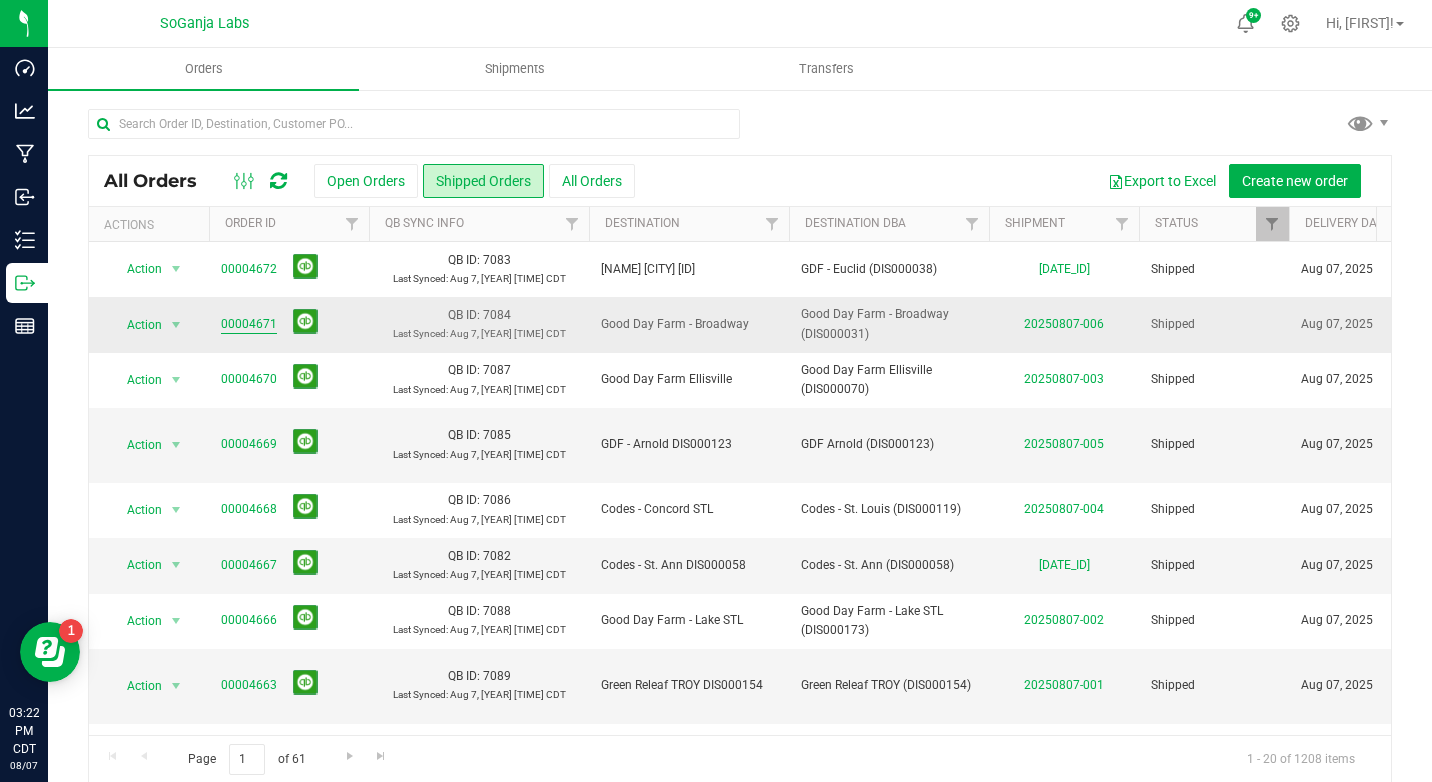 click on "00004671" at bounding box center [249, 324] 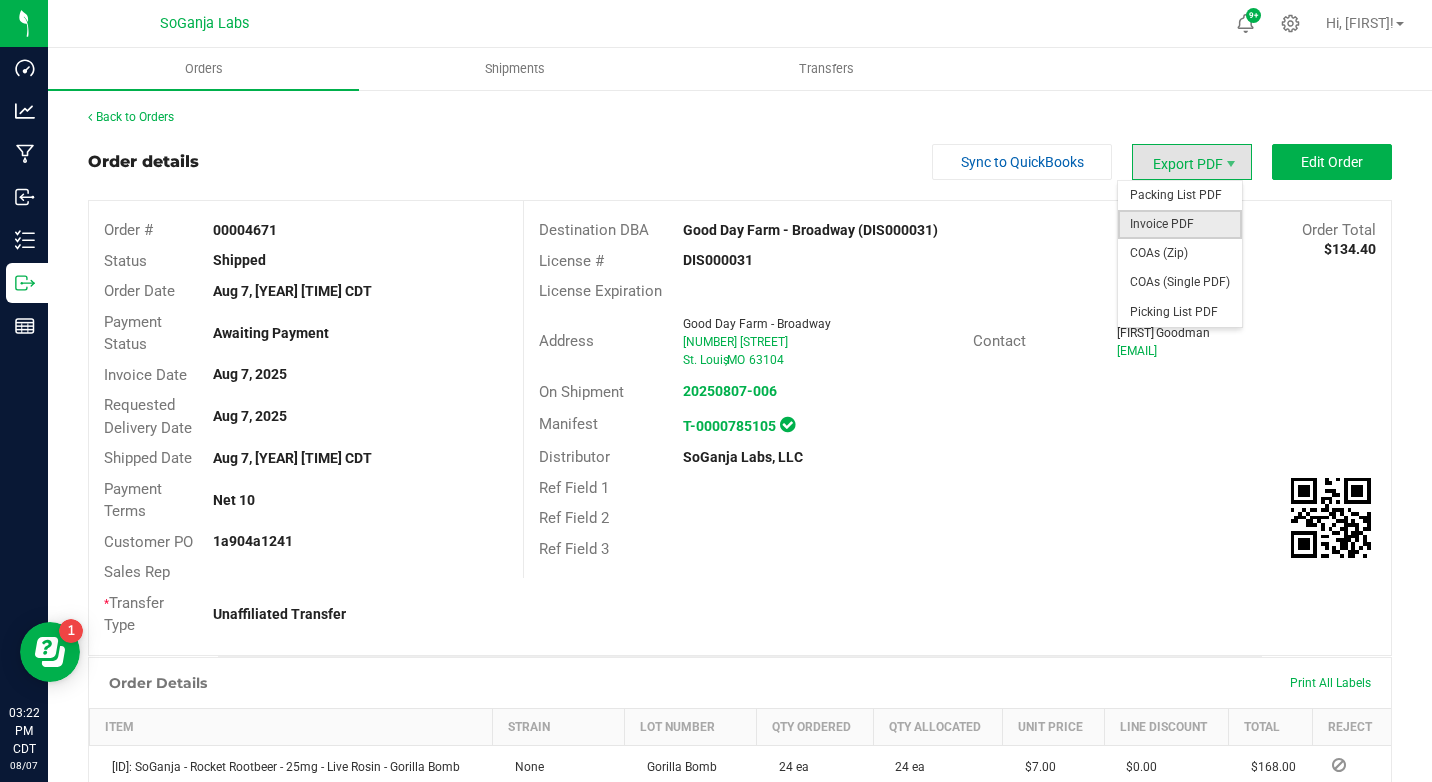 click on "Invoice PDF" at bounding box center [1180, 224] 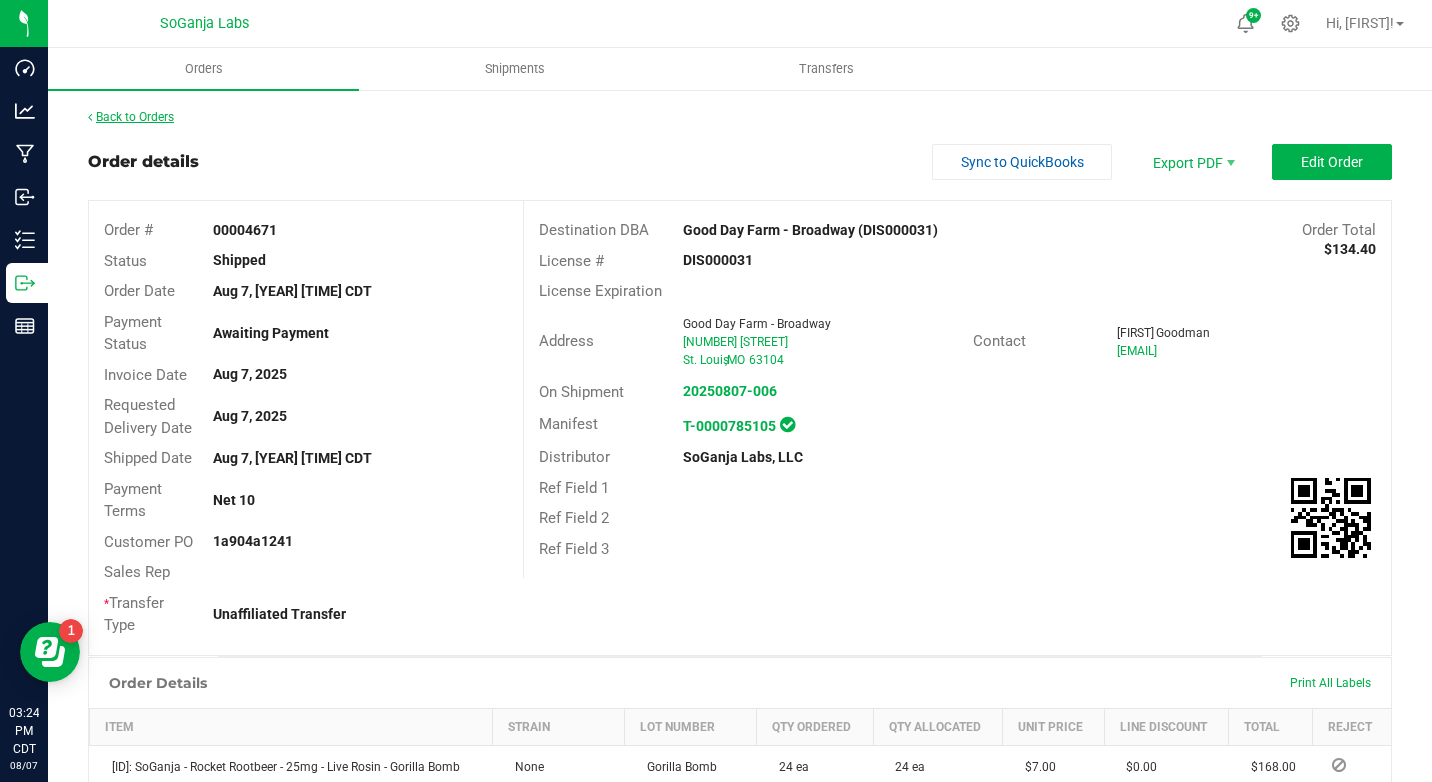 click on "Back to Orders" at bounding box center [131, 117] 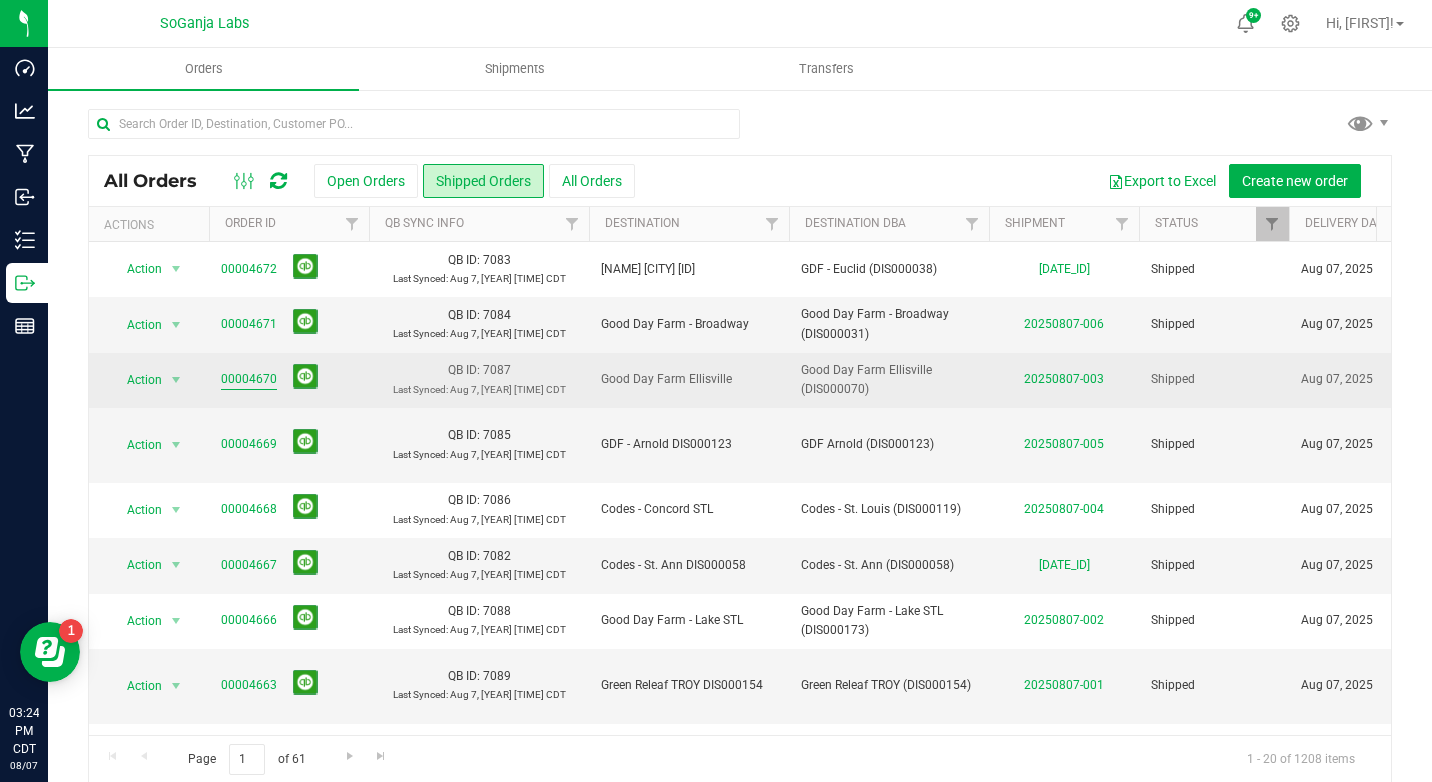 click on "00004670" at bounding box center (249, 379) 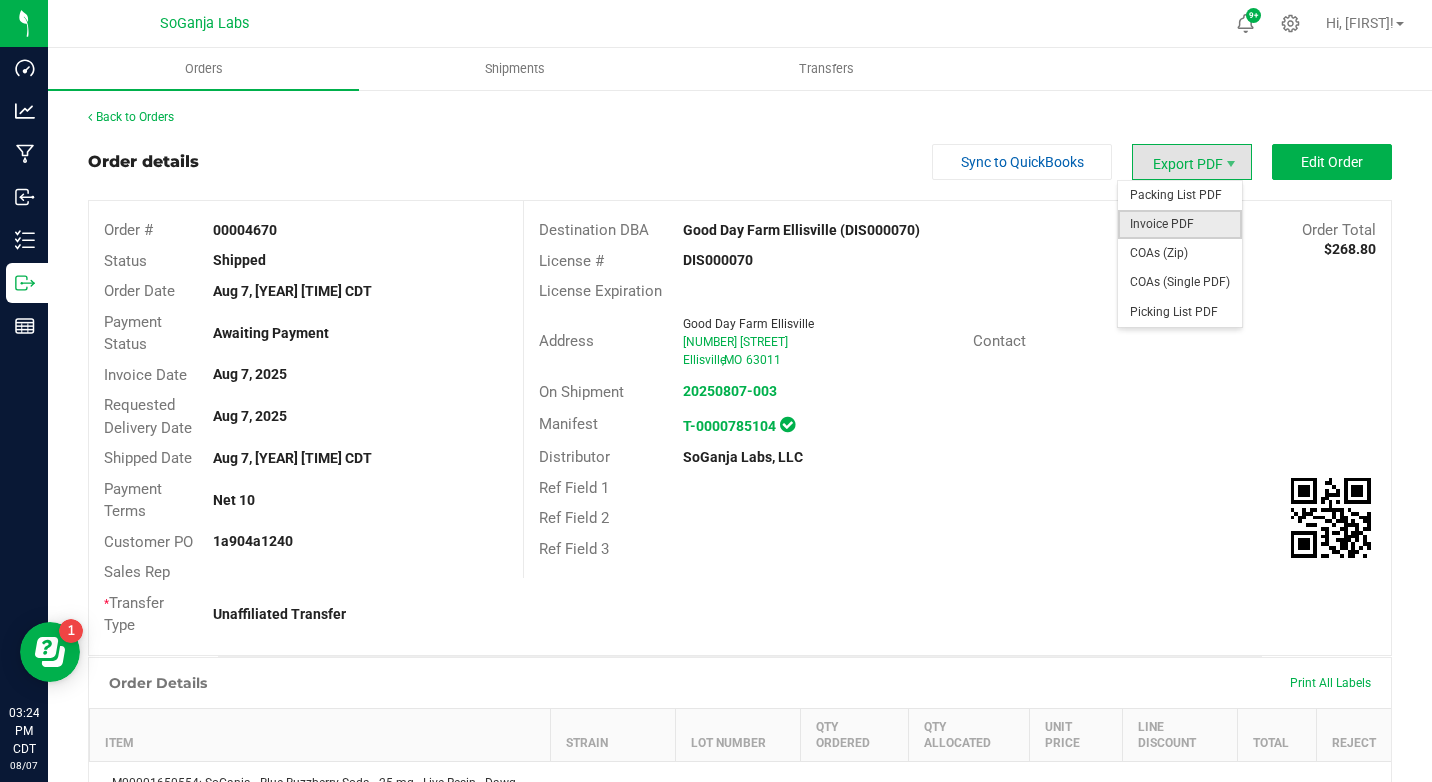 click on "Invoice PDF" at bounding box center [1180, 224] 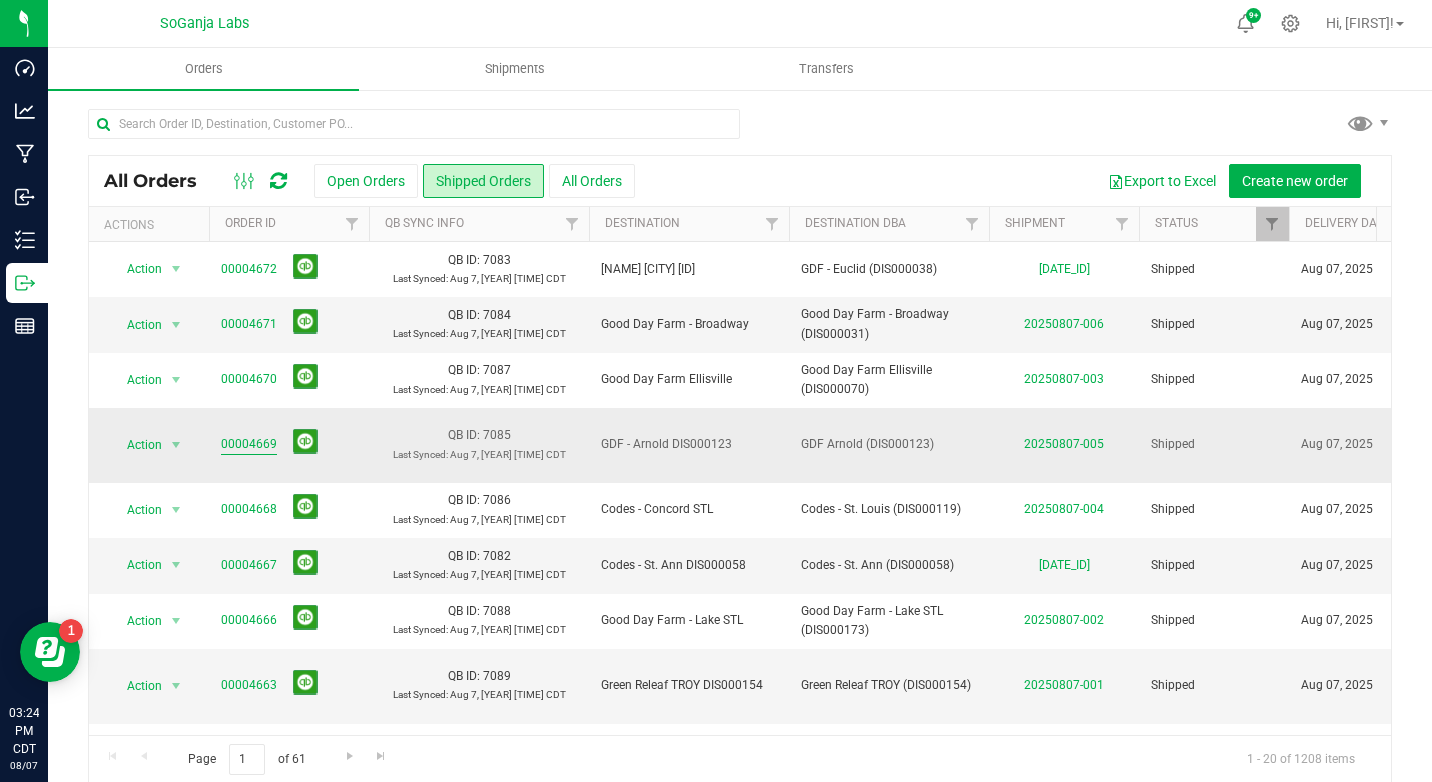 click on "00004669" at bounding box center (249, 444) 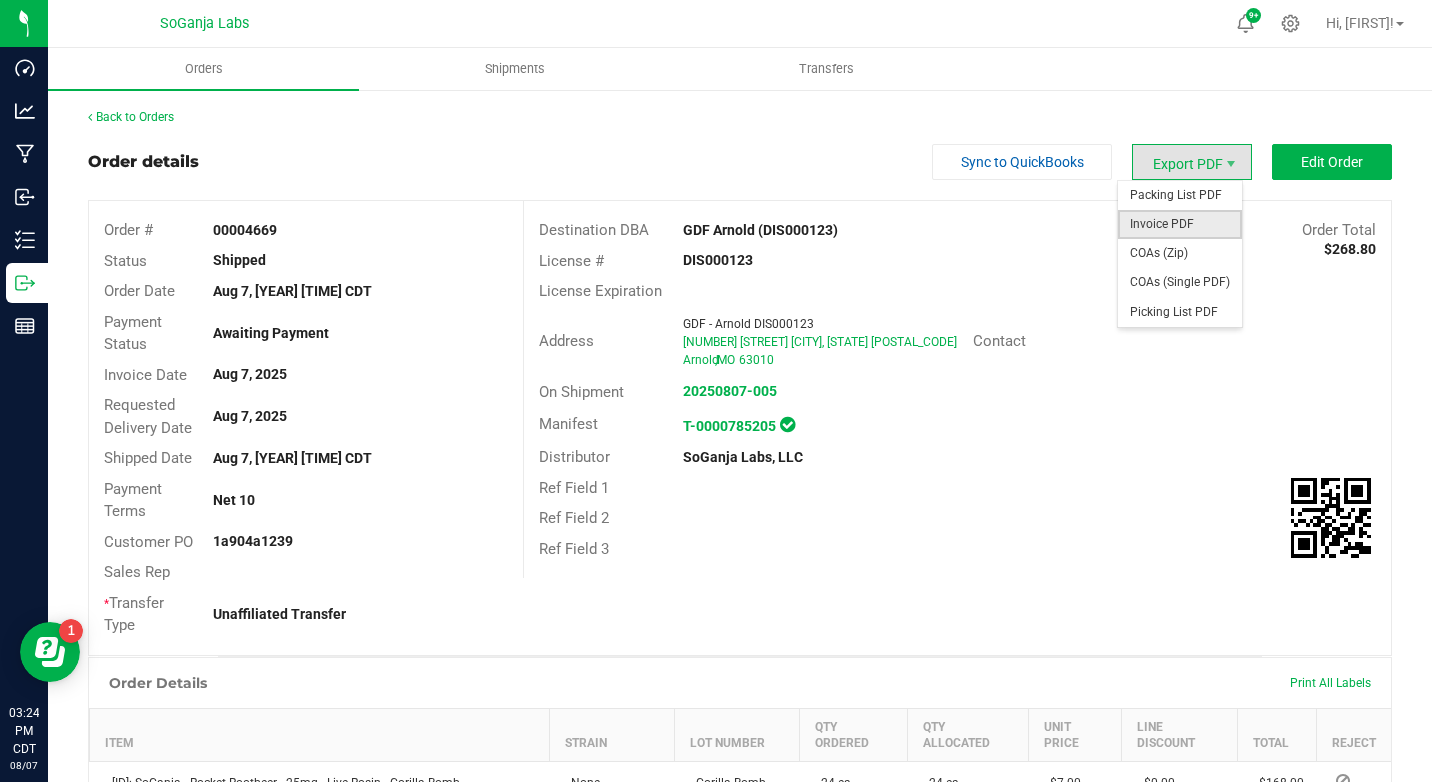click on "Invoice PDF" at bounding box center (1180, 224) 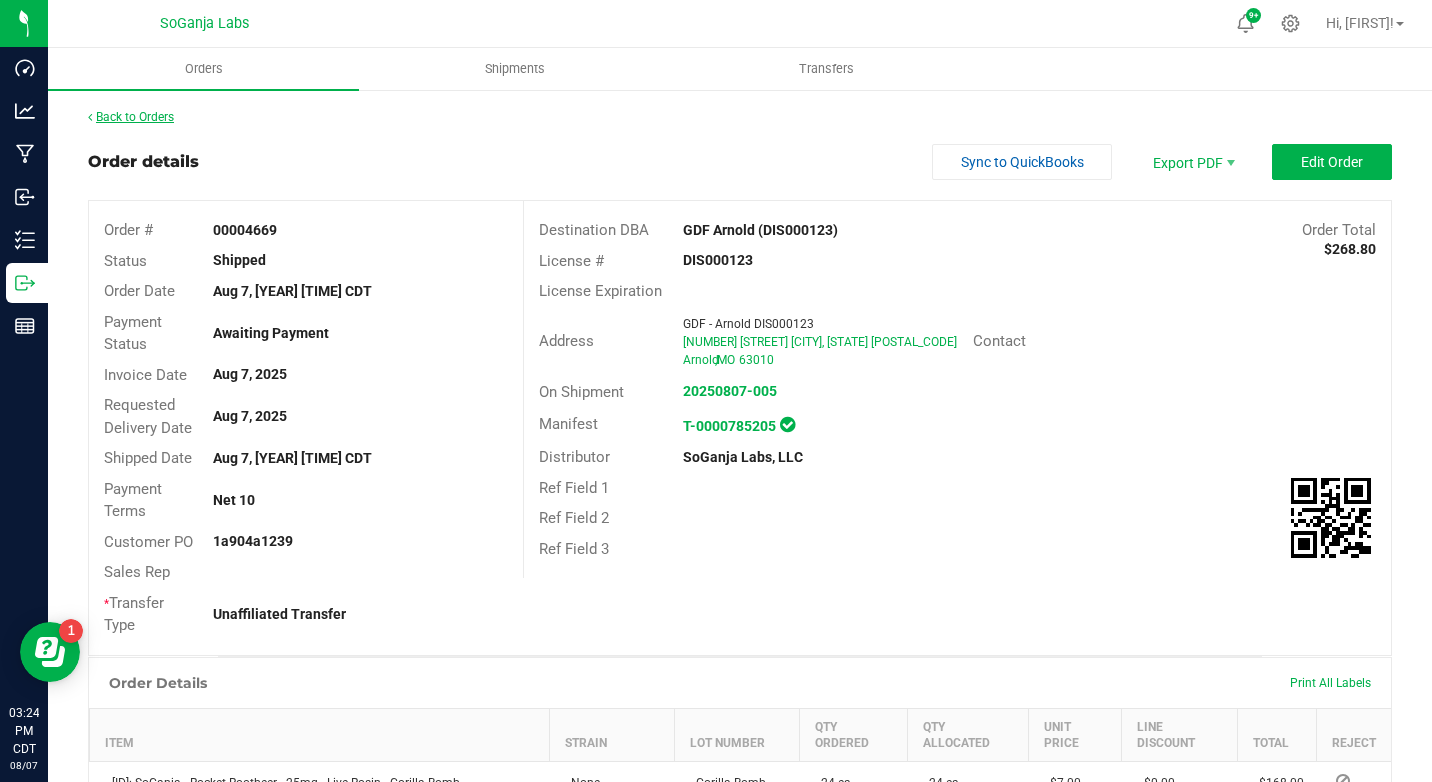 click on "Back to Orders" at bounding box center [131, 117] 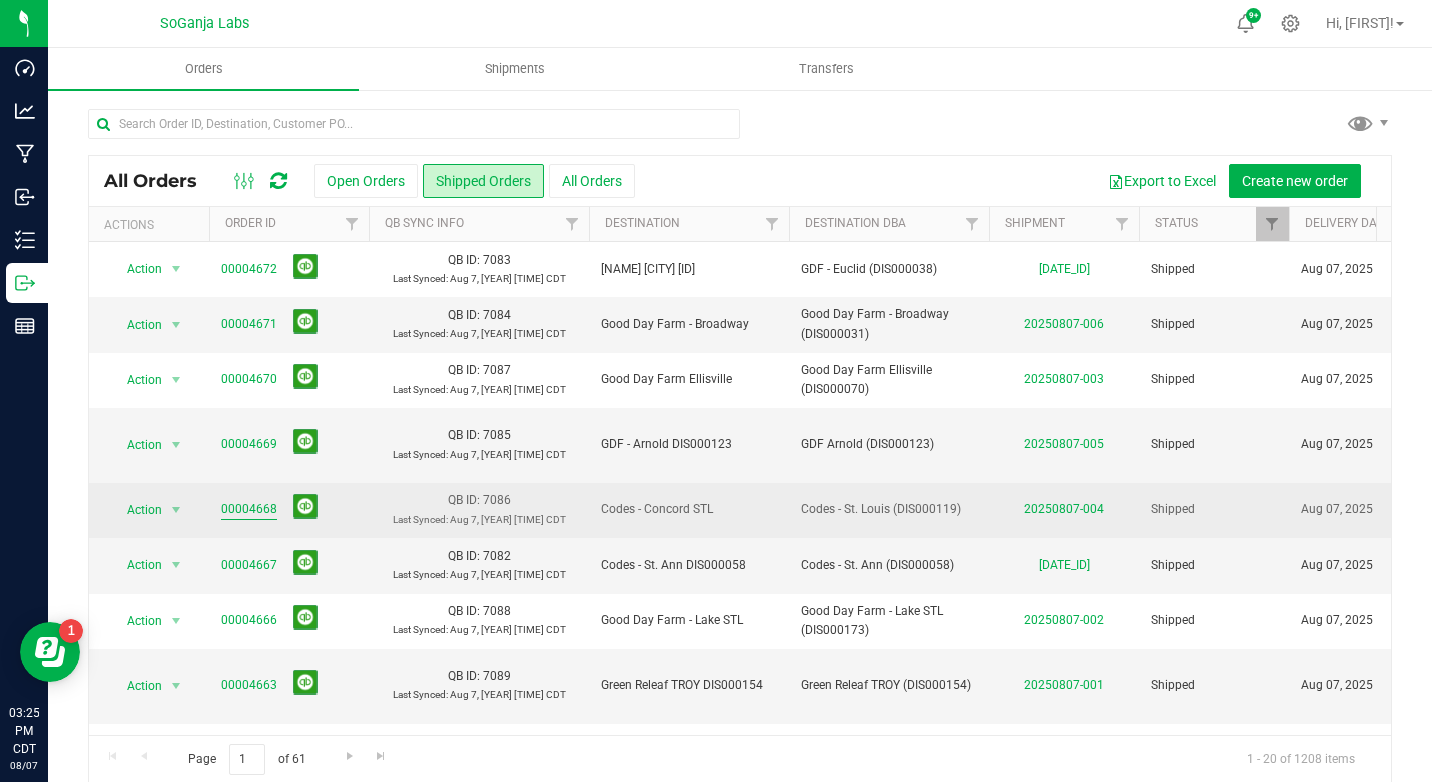 click on "00004668" at bounding box center [249, 509] 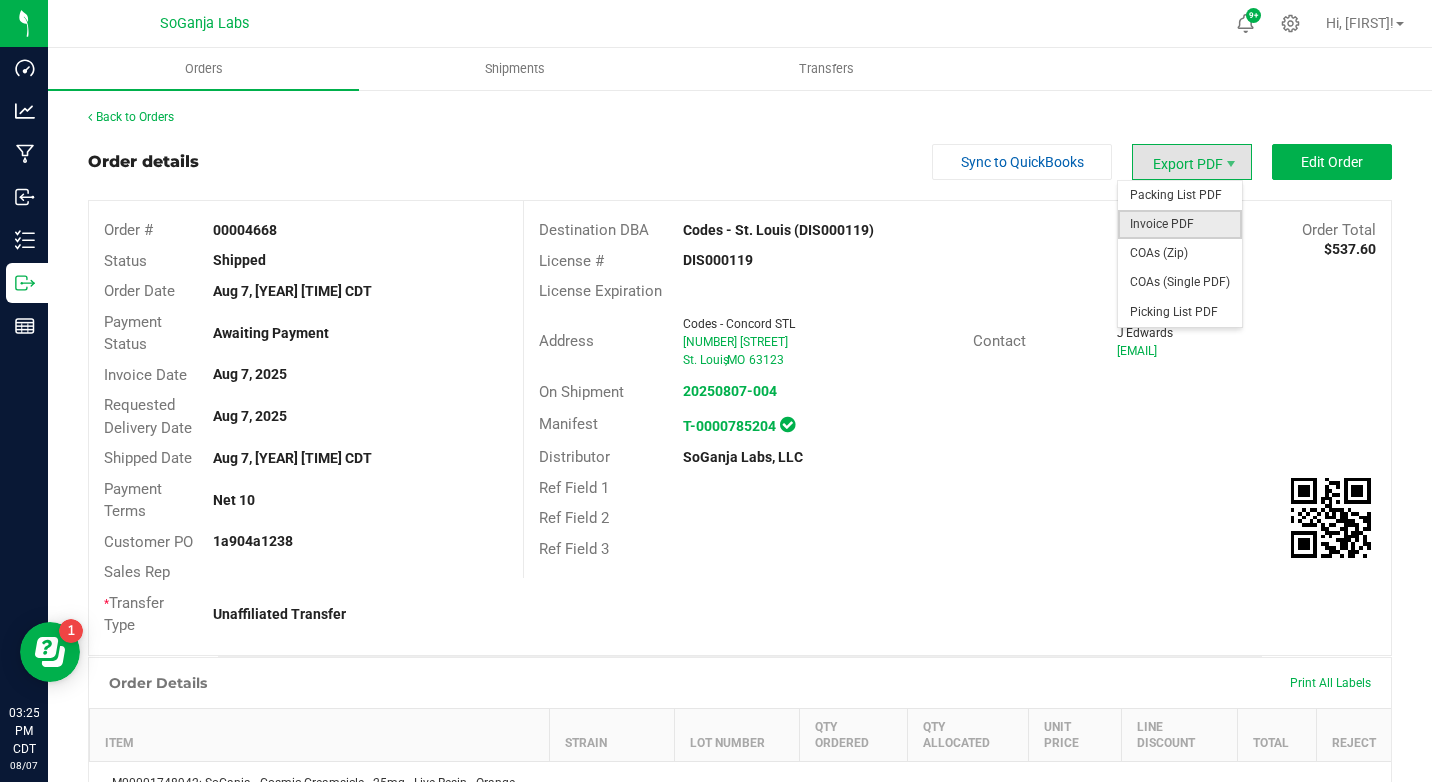 click on "Invoice PDF" at bounding box center (1180, 224) 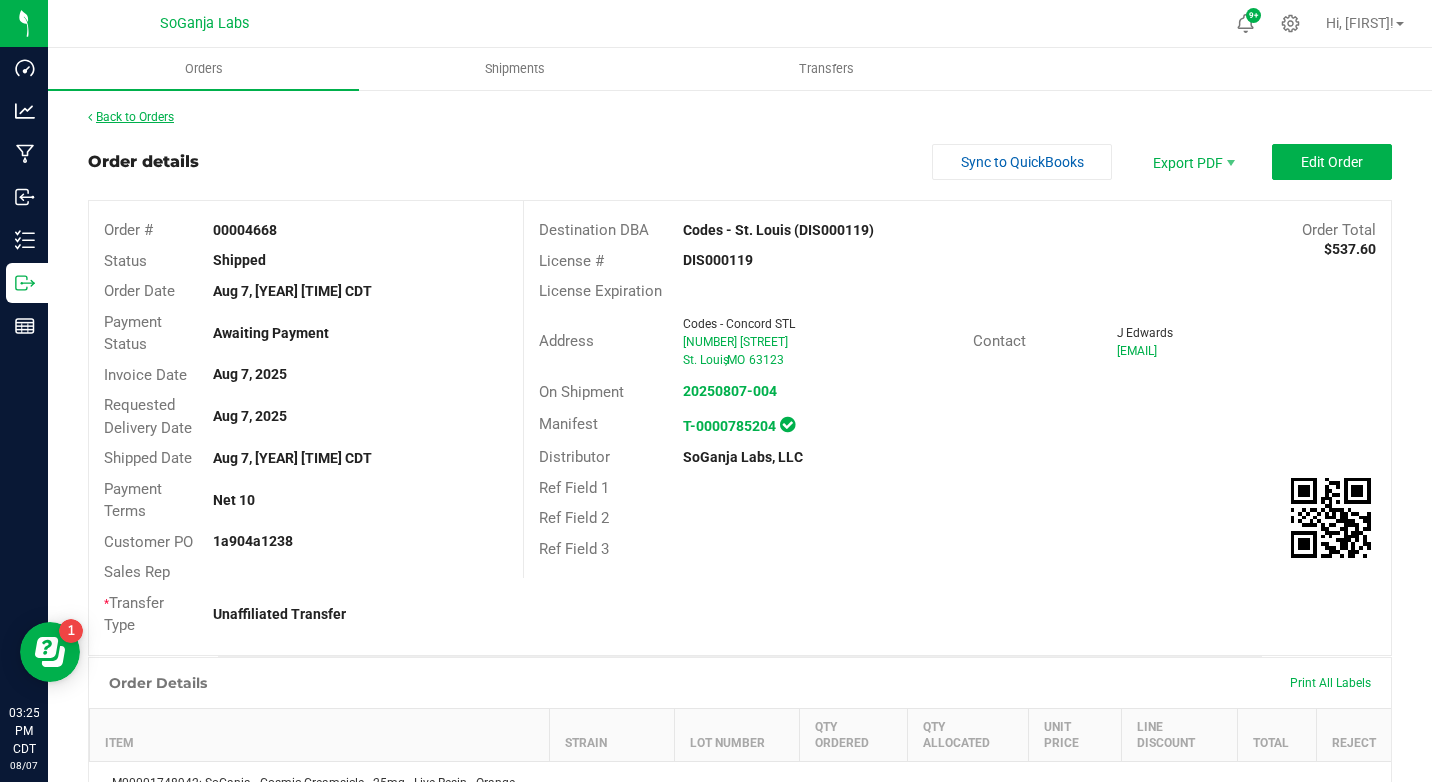click on "Back to Orders" at bounding box center [131, 117] 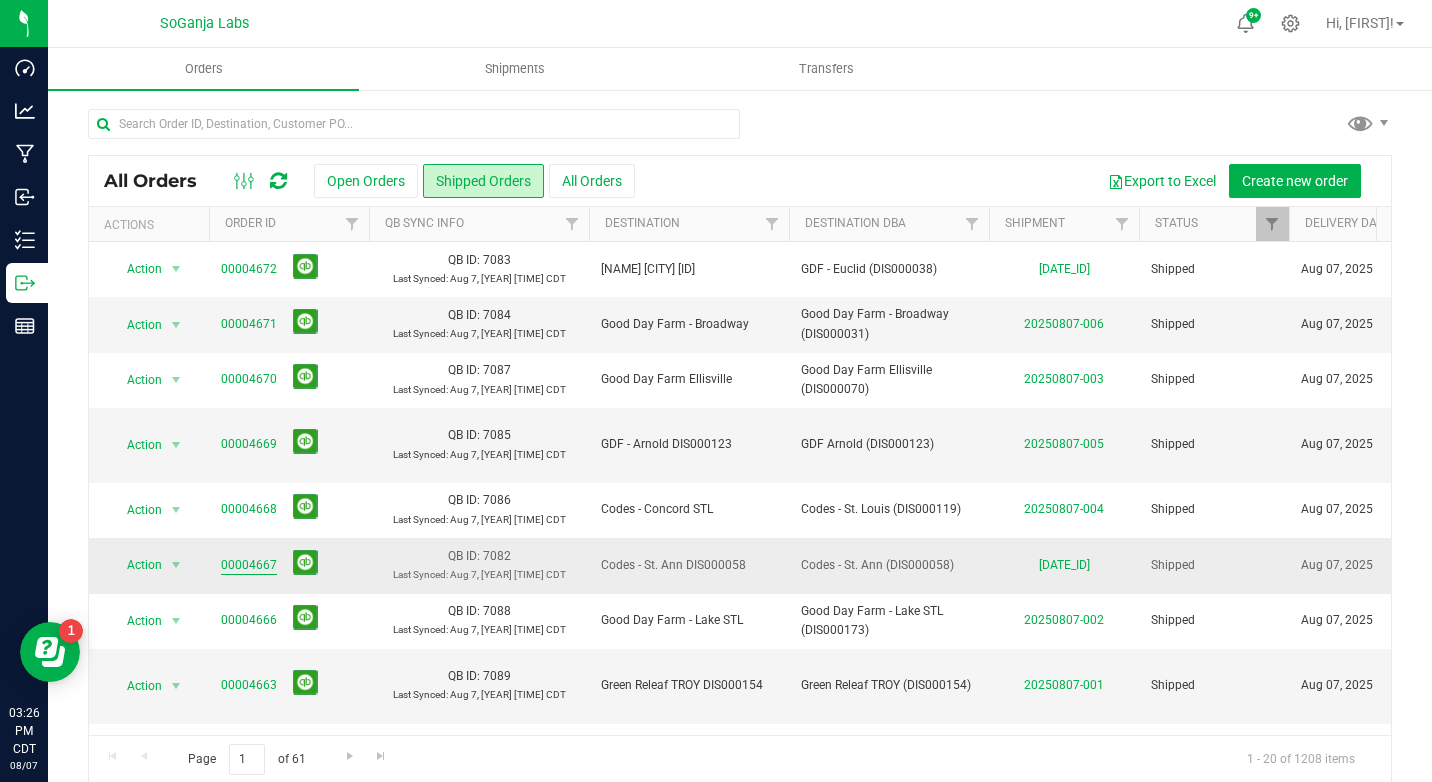 click on "00004667" at bounding box center [249, 565] 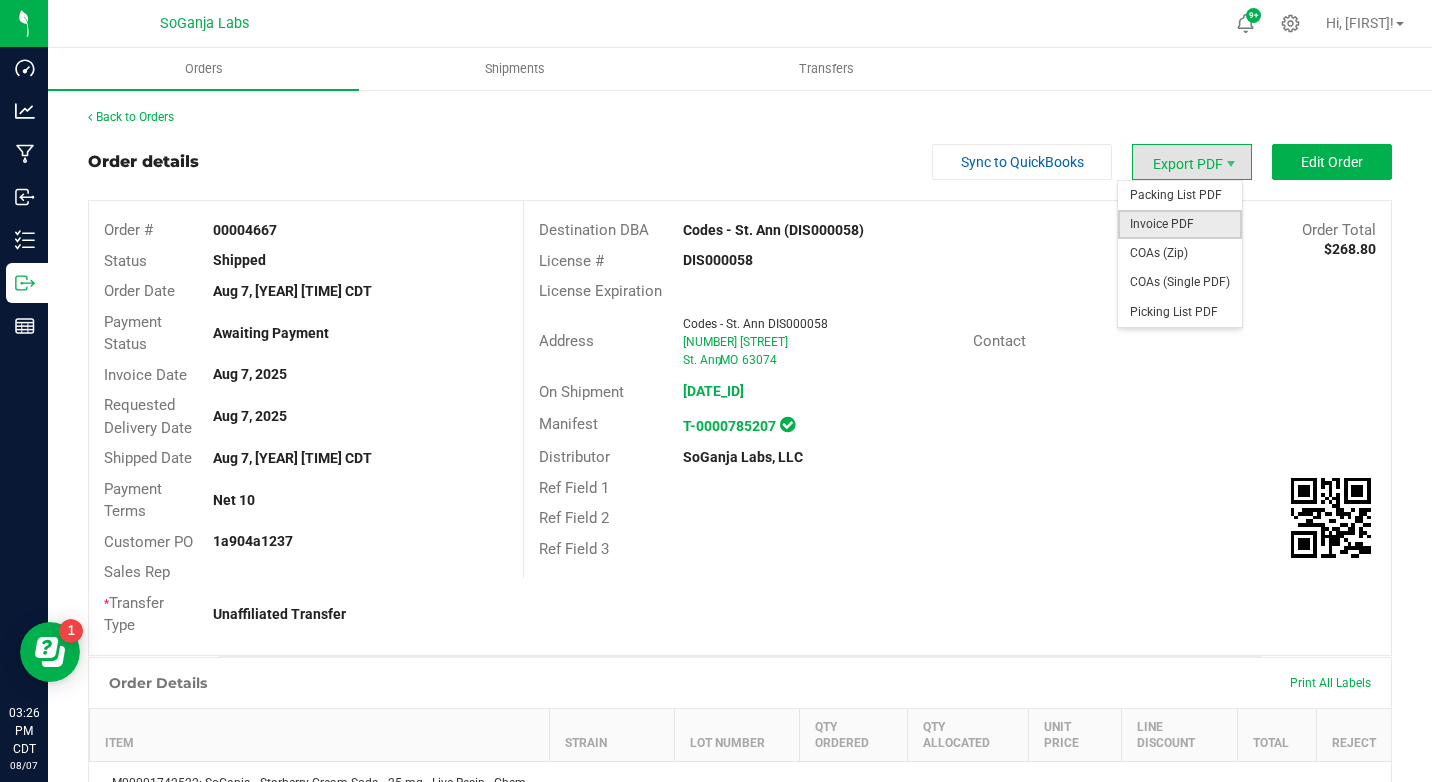 click on "Invoice PDF" at bounding box center [1180, 224] 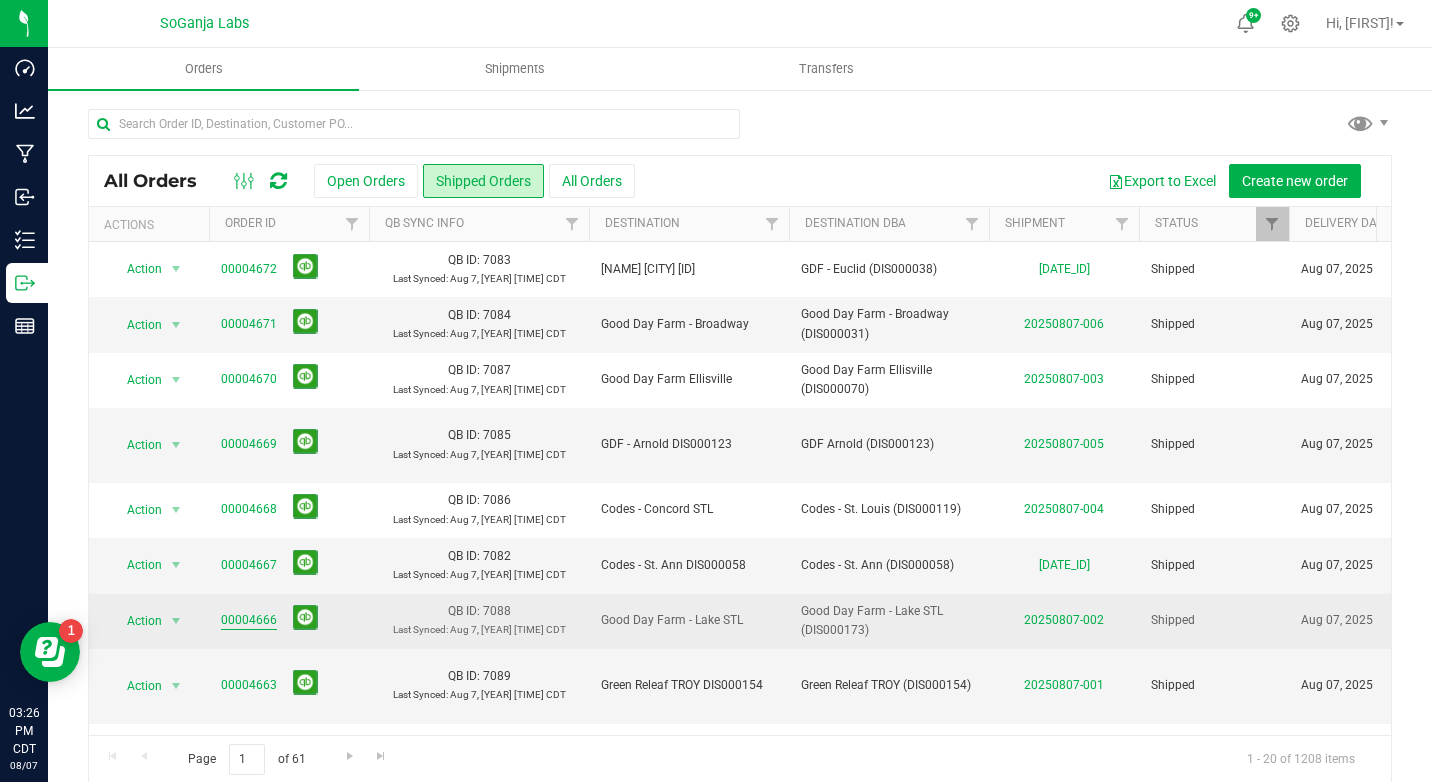 click on "00004666" at bounding box center (249, 620) 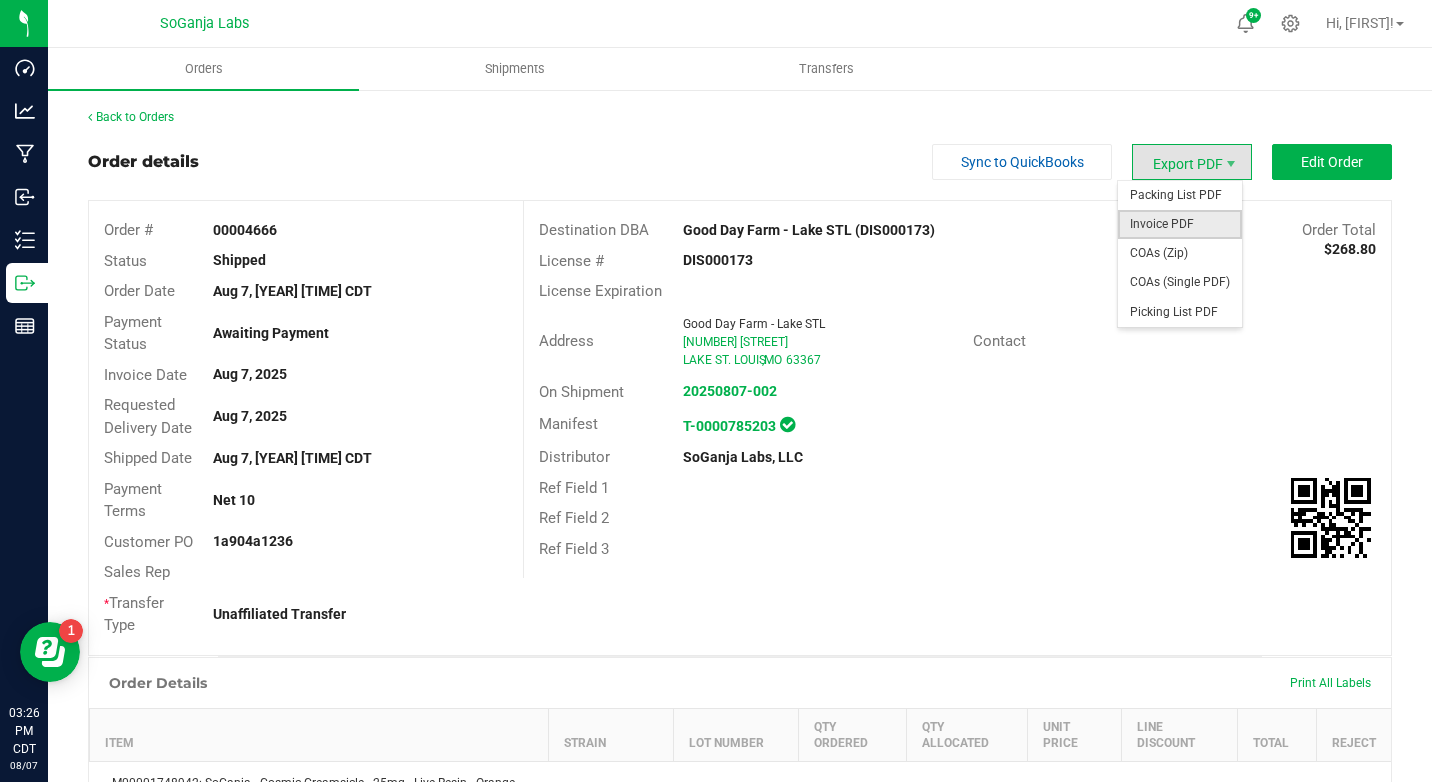 click on "Invoice PDF" at bounding box center [1180, 224] 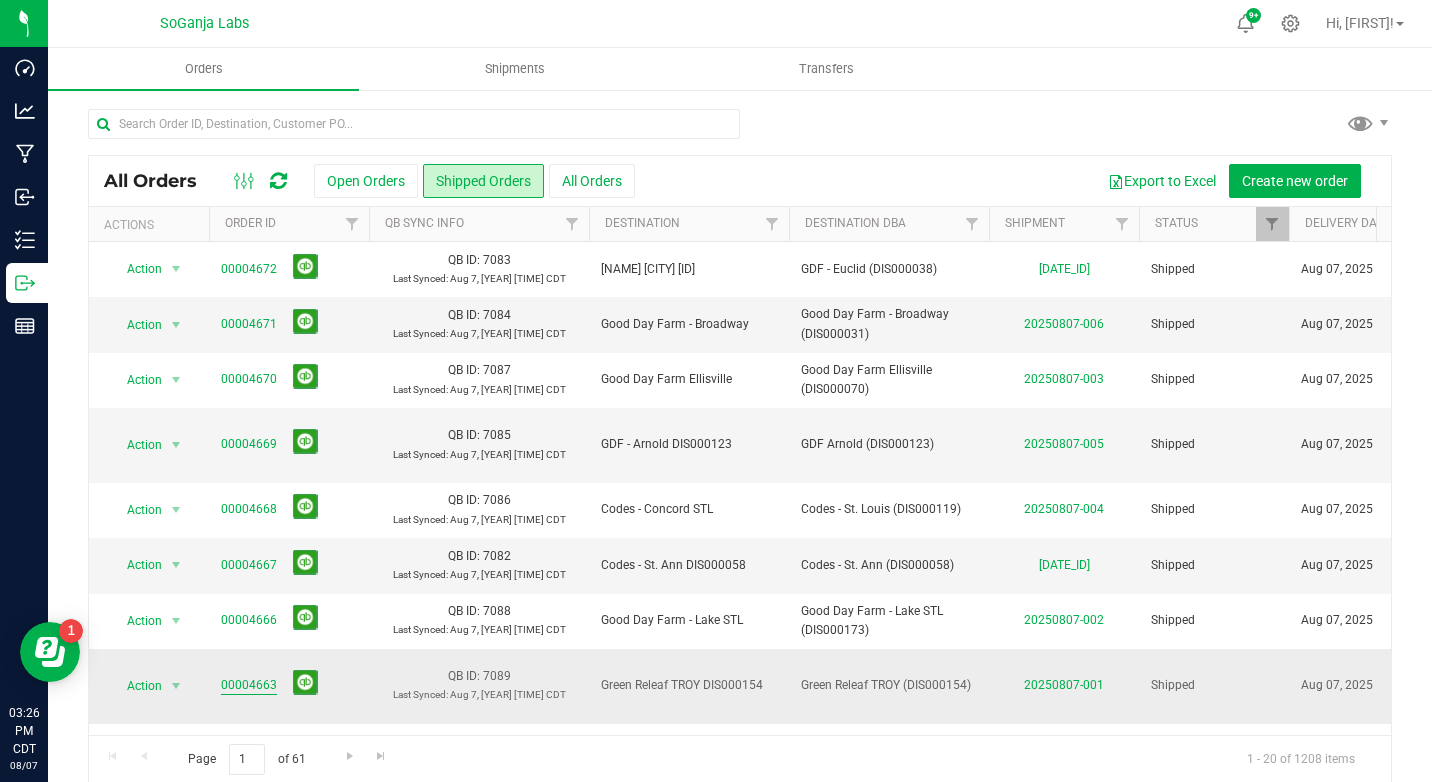 click on "00004663" at bounding box center (249, 685) 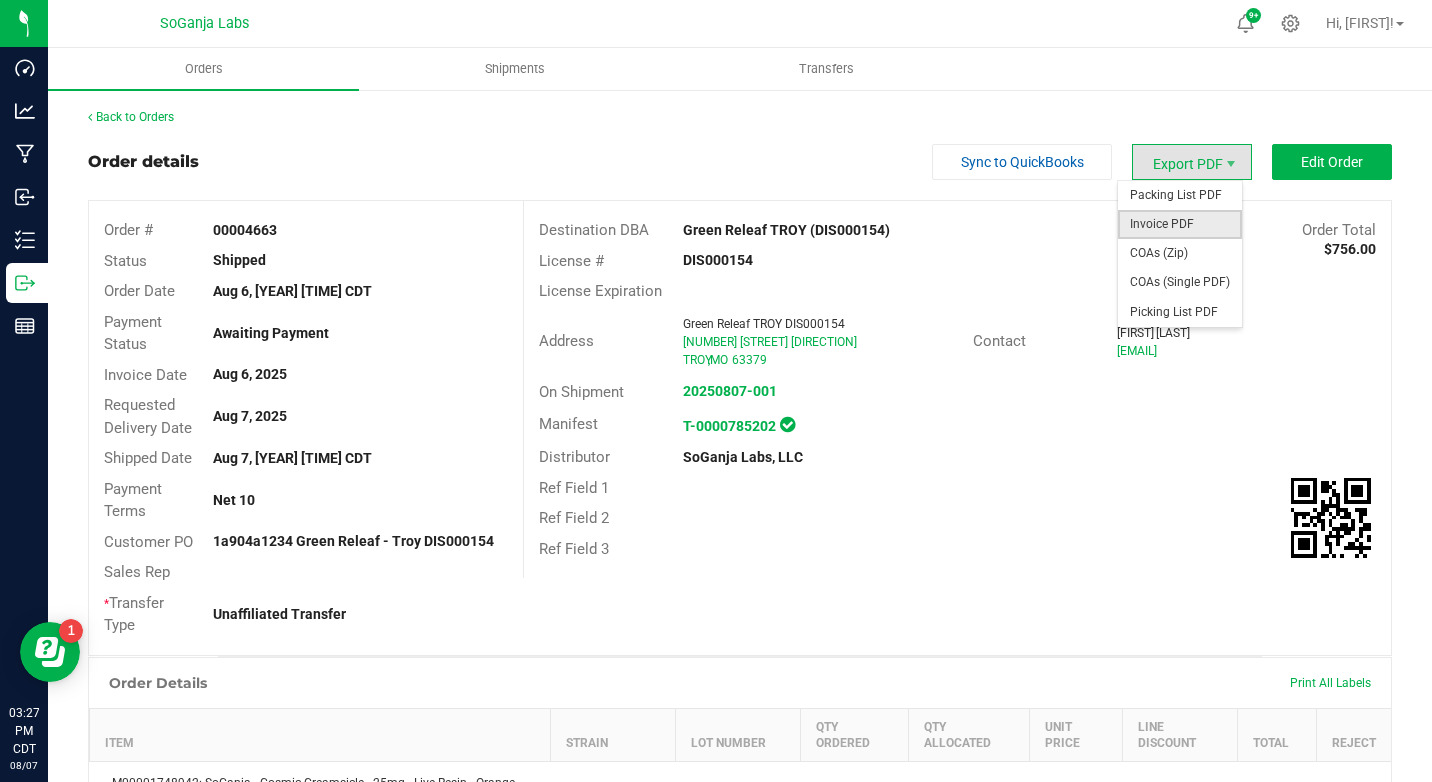 click on "Invoice PDF" at bounding box center (1180, 224) 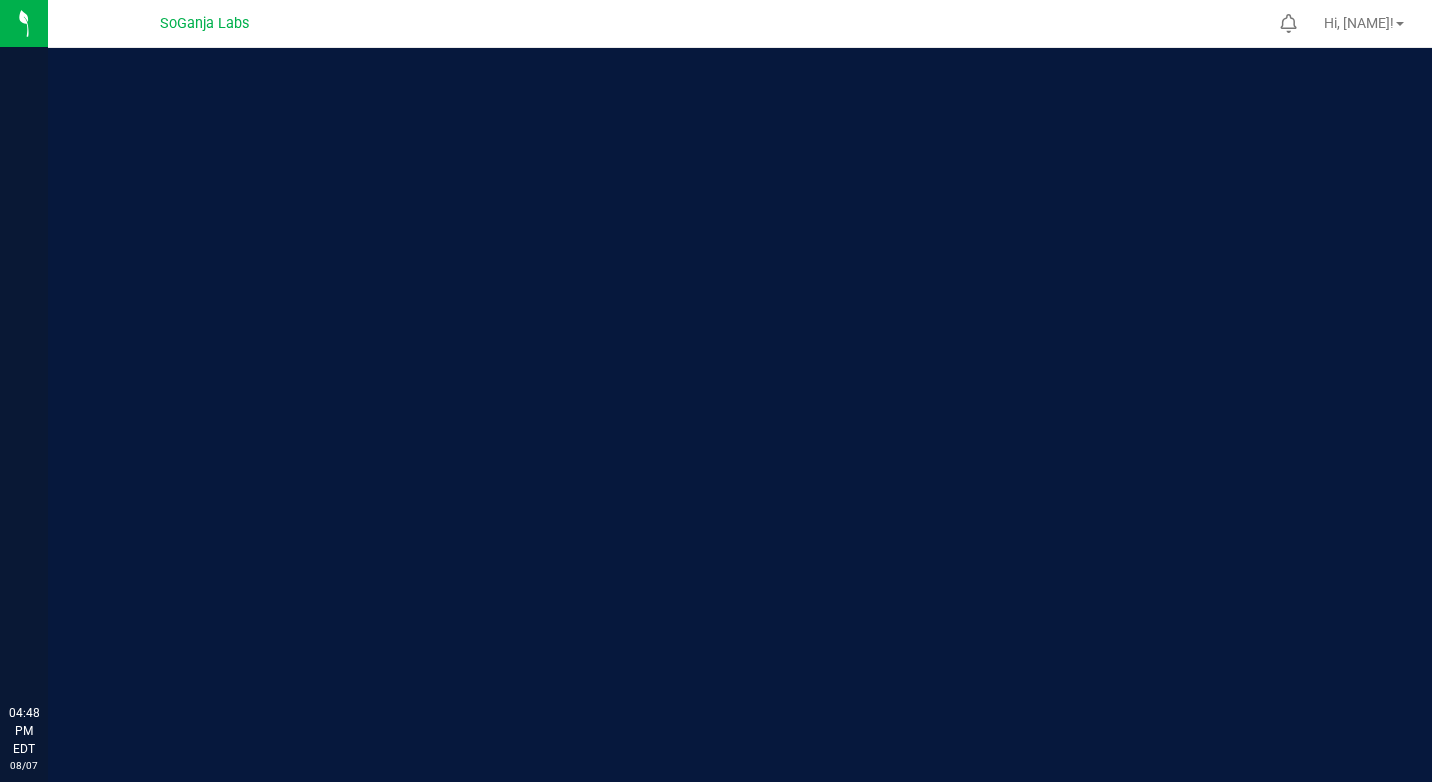 scroll, scrollTop: 0, scrollLeft: 0, axis: both 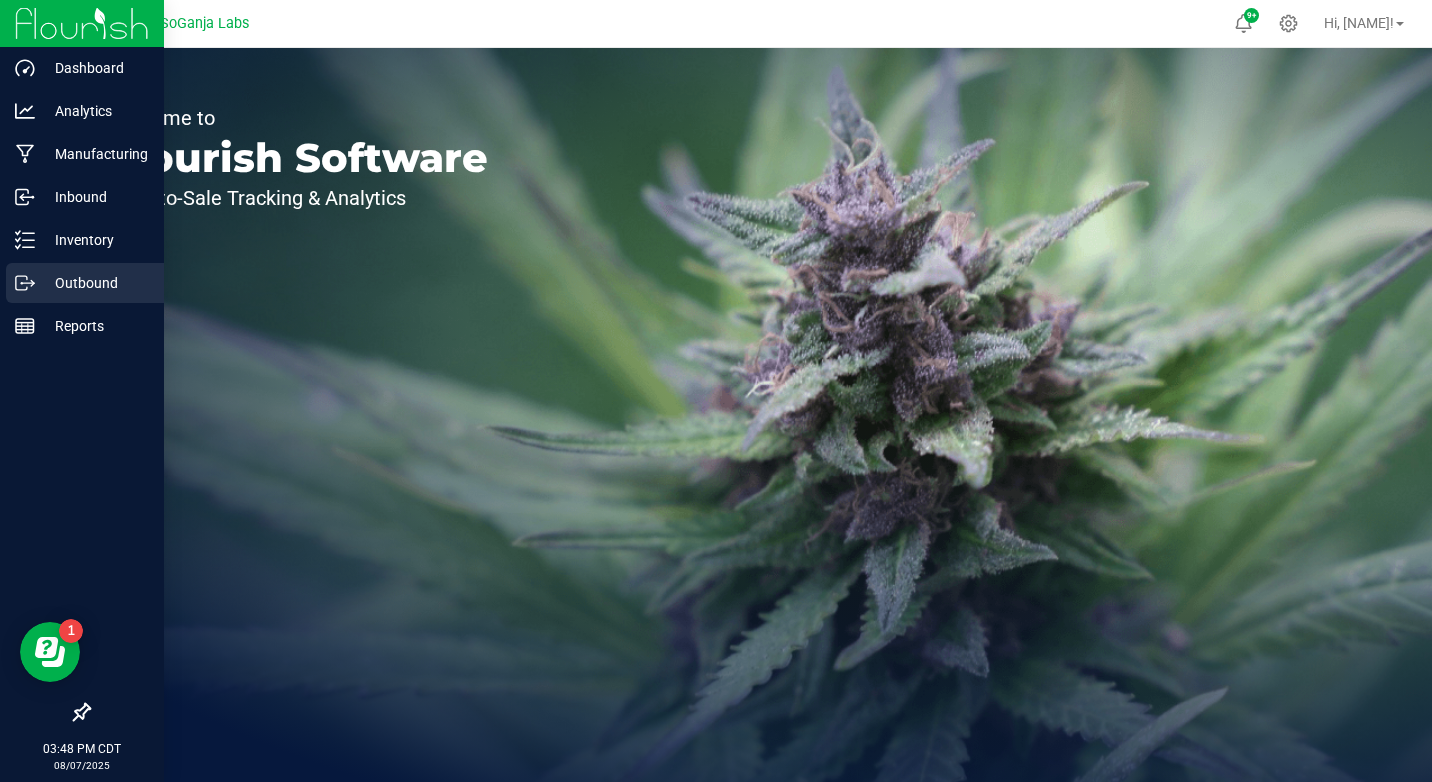click 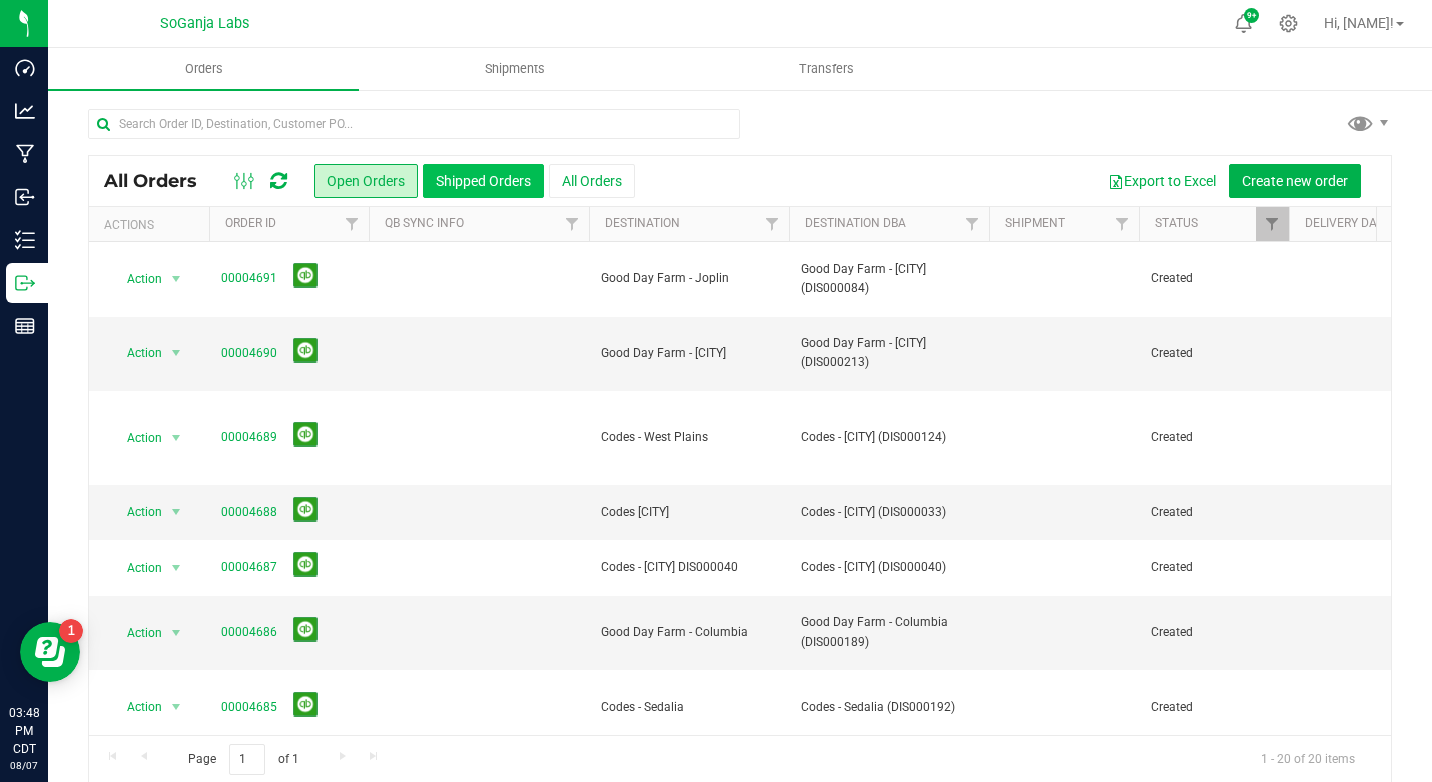 click on "Shipped Orders" at bounding box center (483, 181) 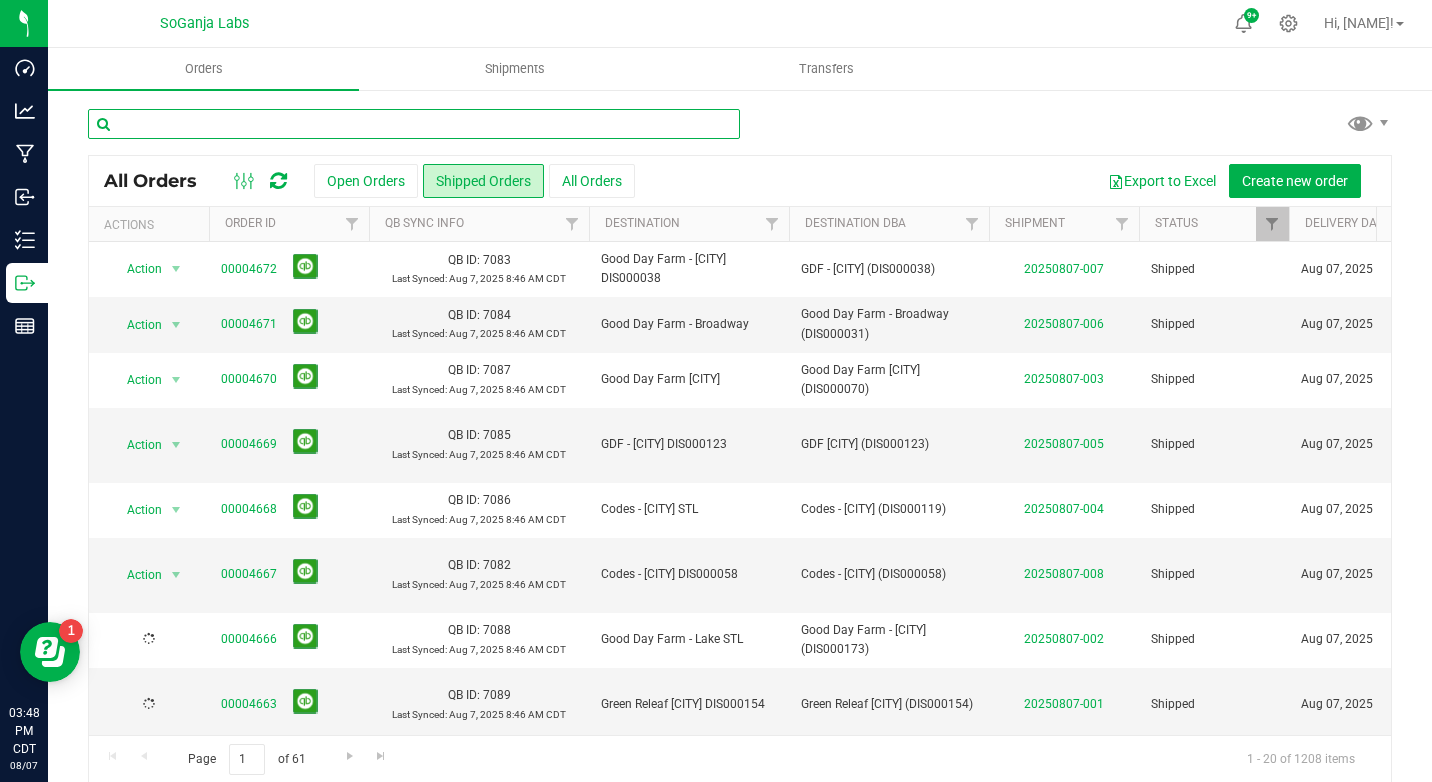 click at bounding box center (414, 124) 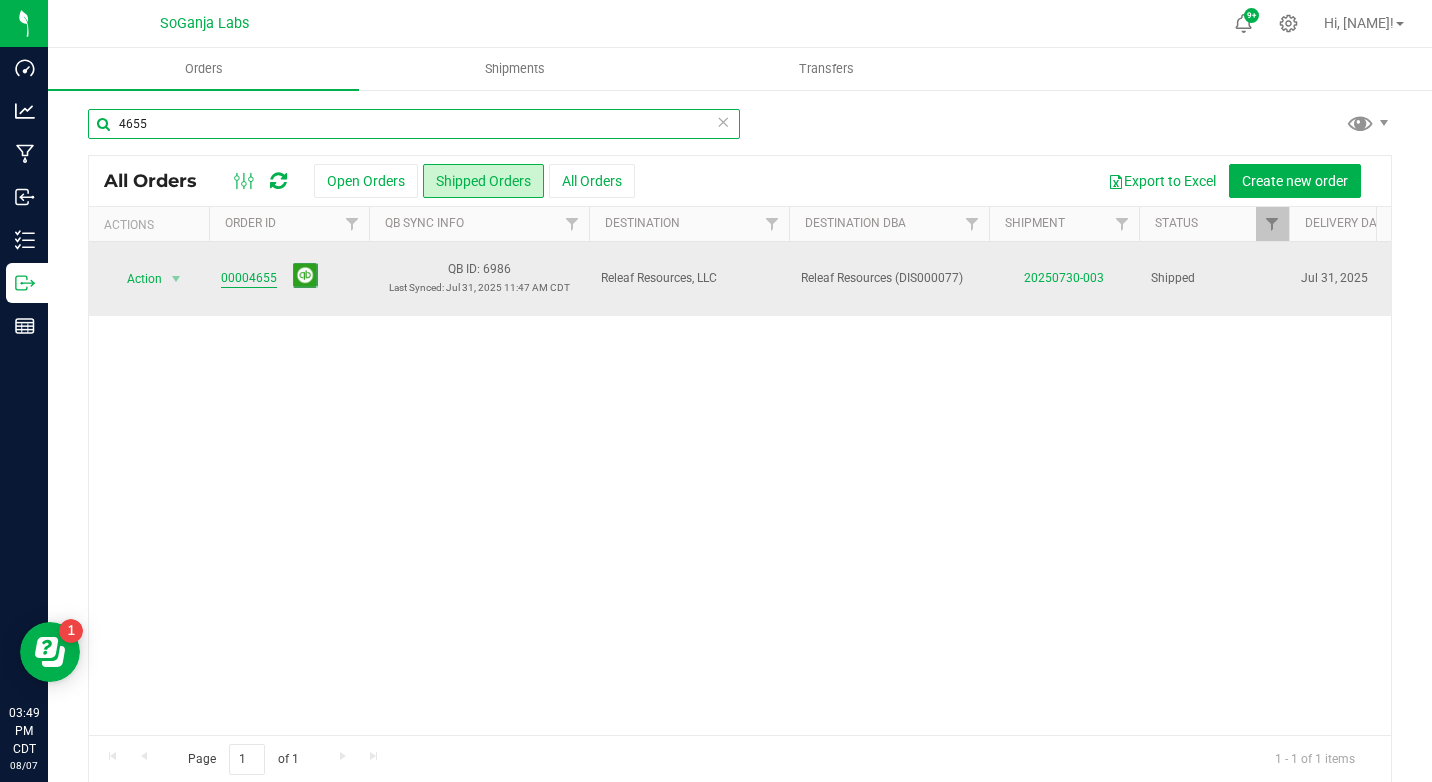 type on "4655" 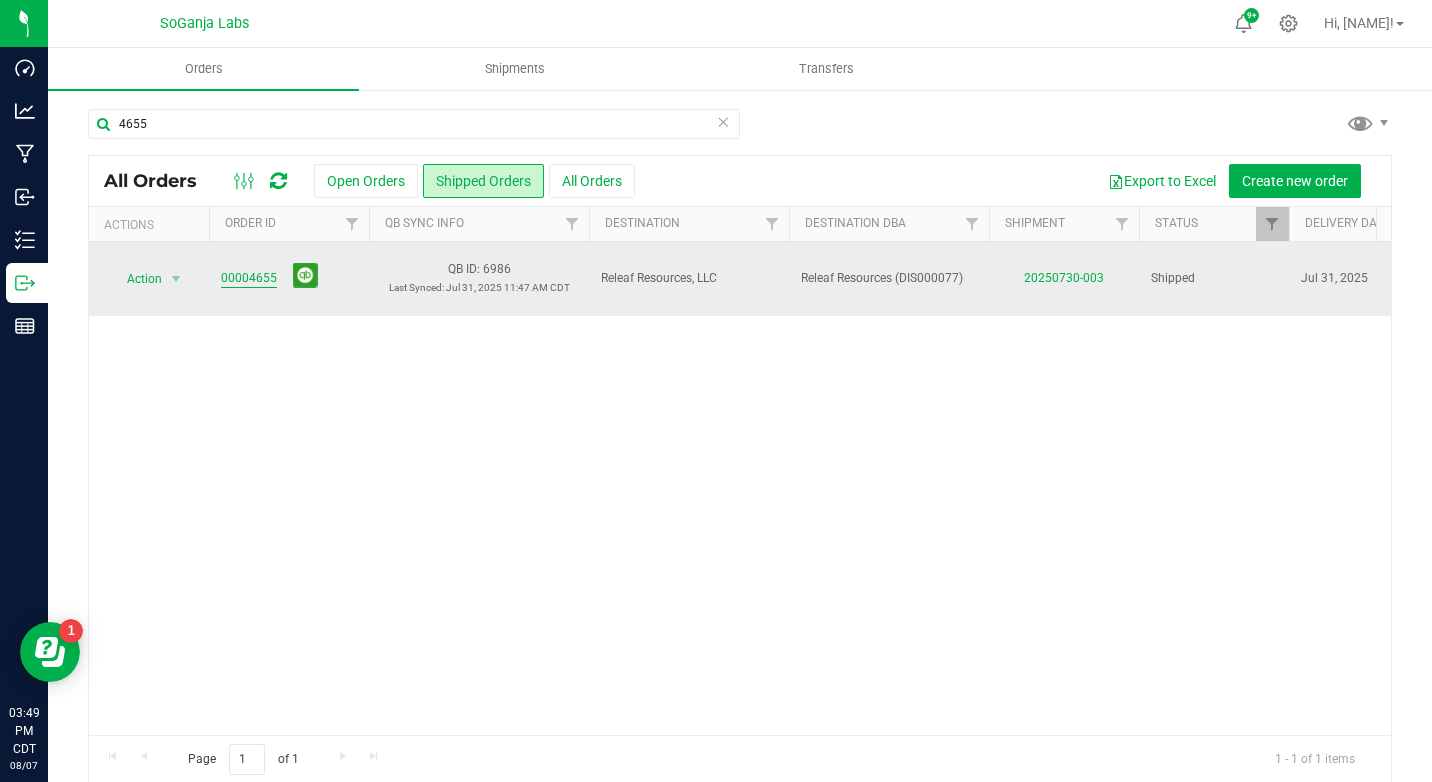 click on "00004655" at bounding box center (249, 278) 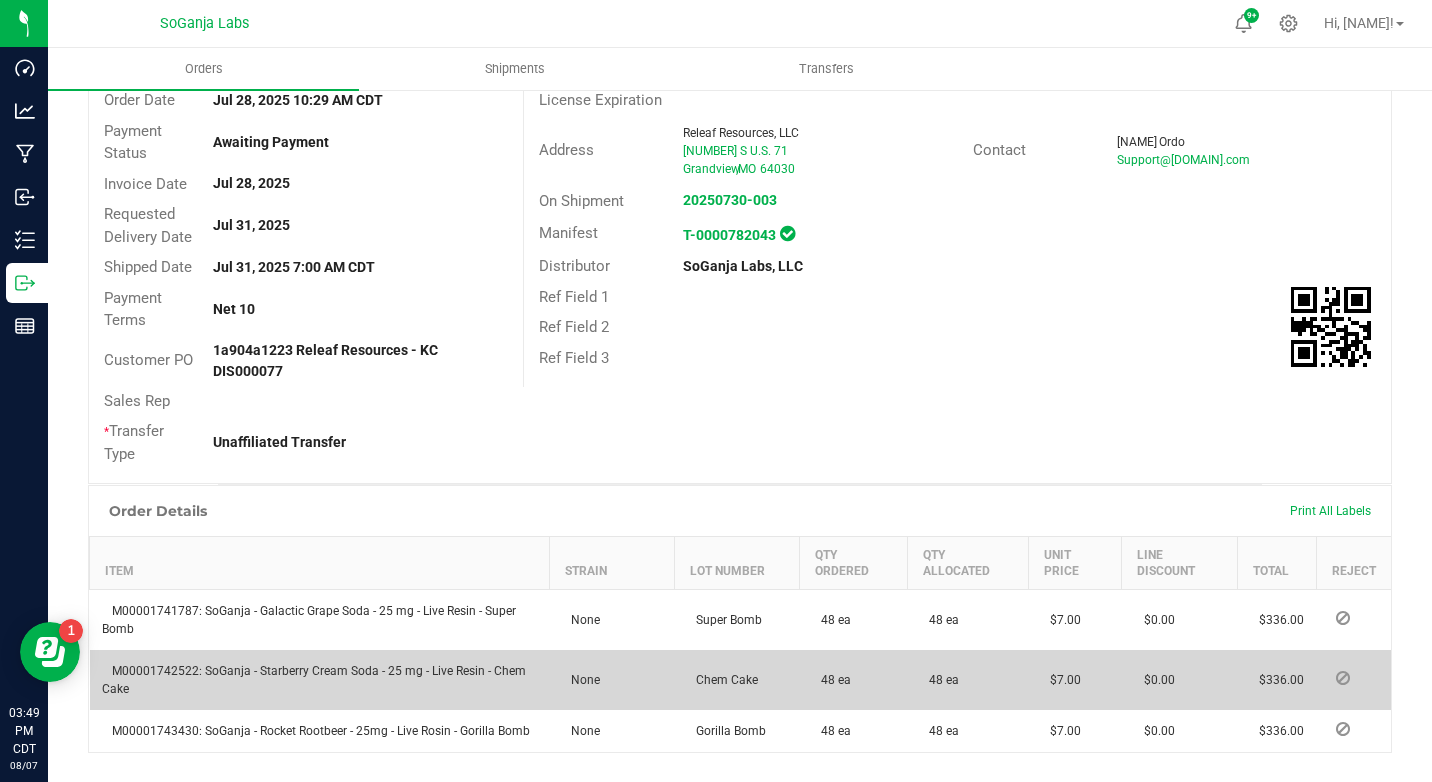 scroll, scrollTop: 510, scrollLeft: 0, axis: vertical 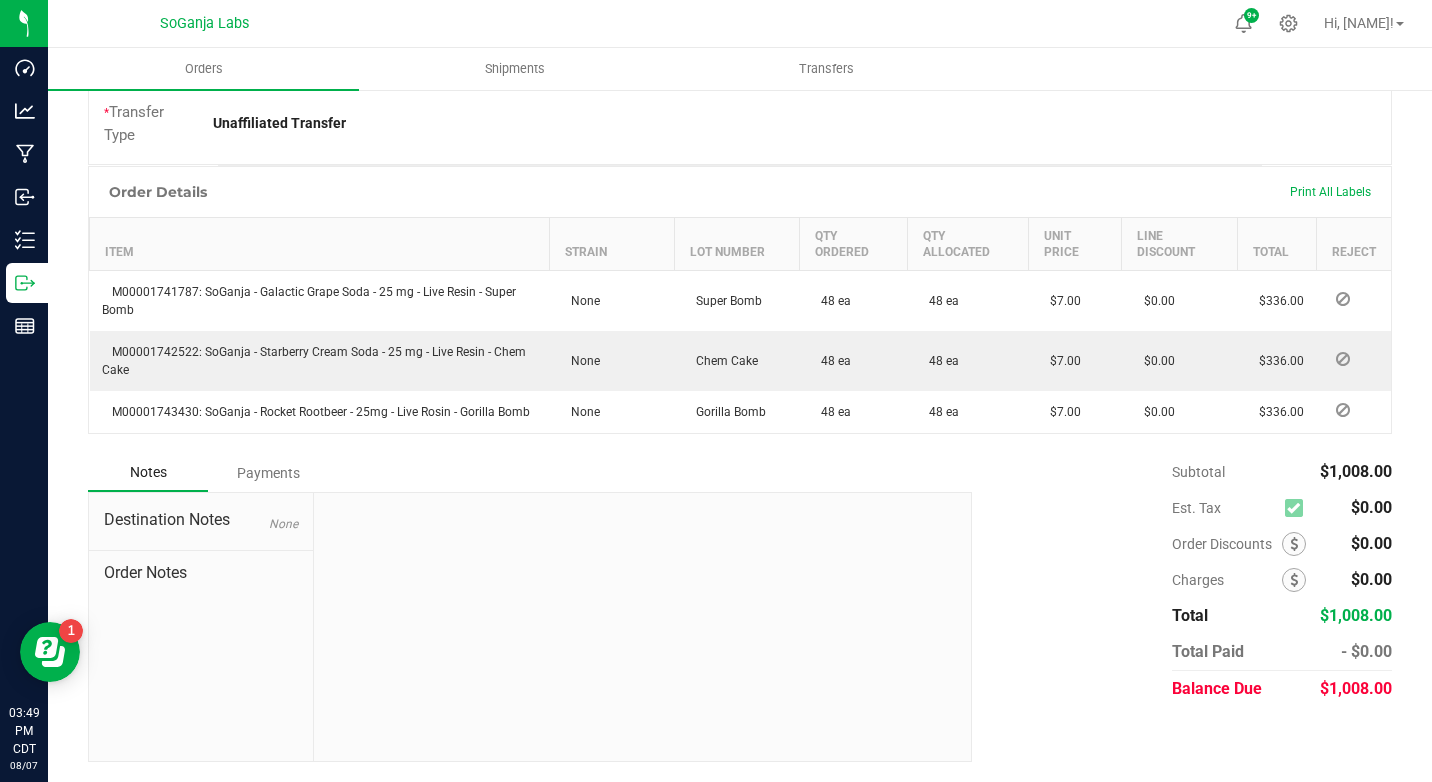click on "Payments" at bounding box center (268, 473) 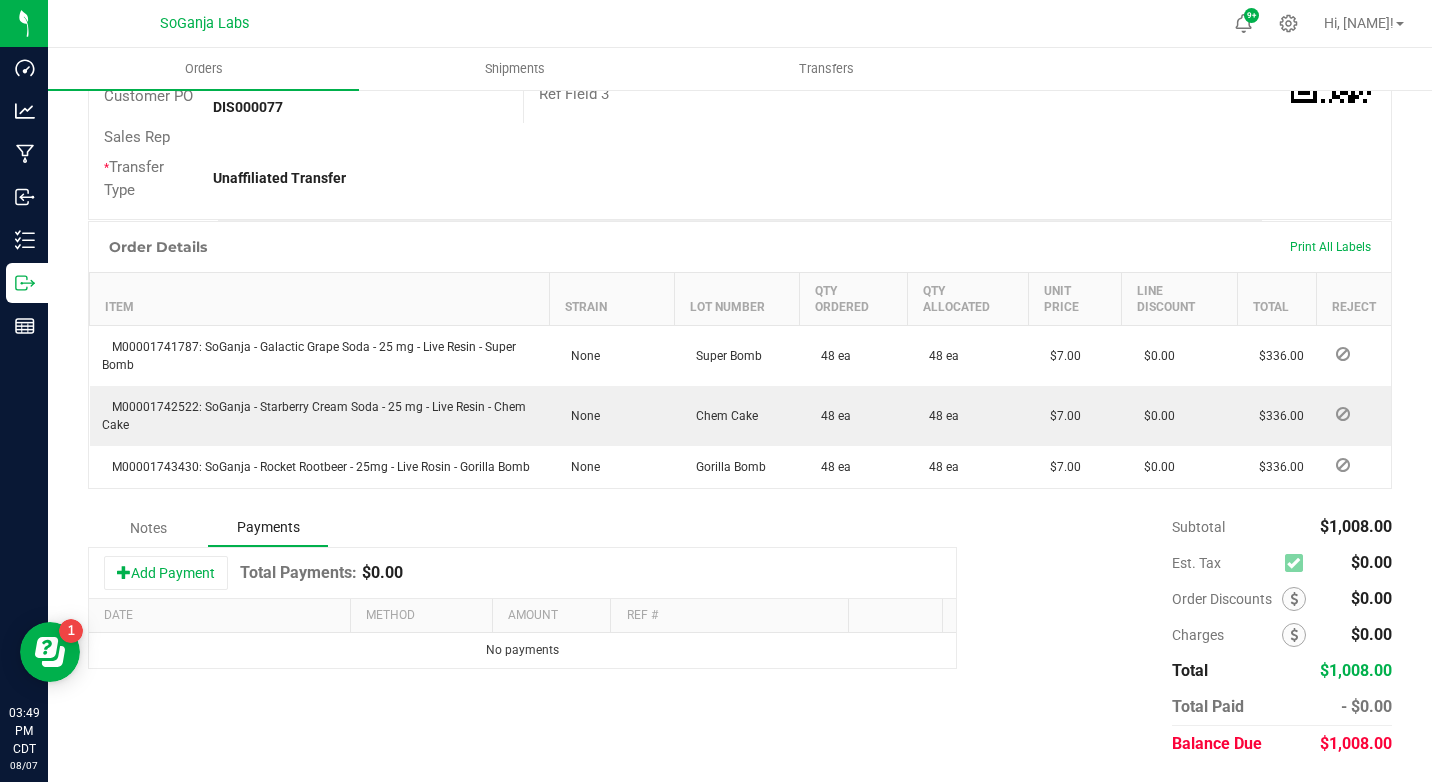 scroll, scrollTop: 455, scrollLeft: 0, axis: vertical 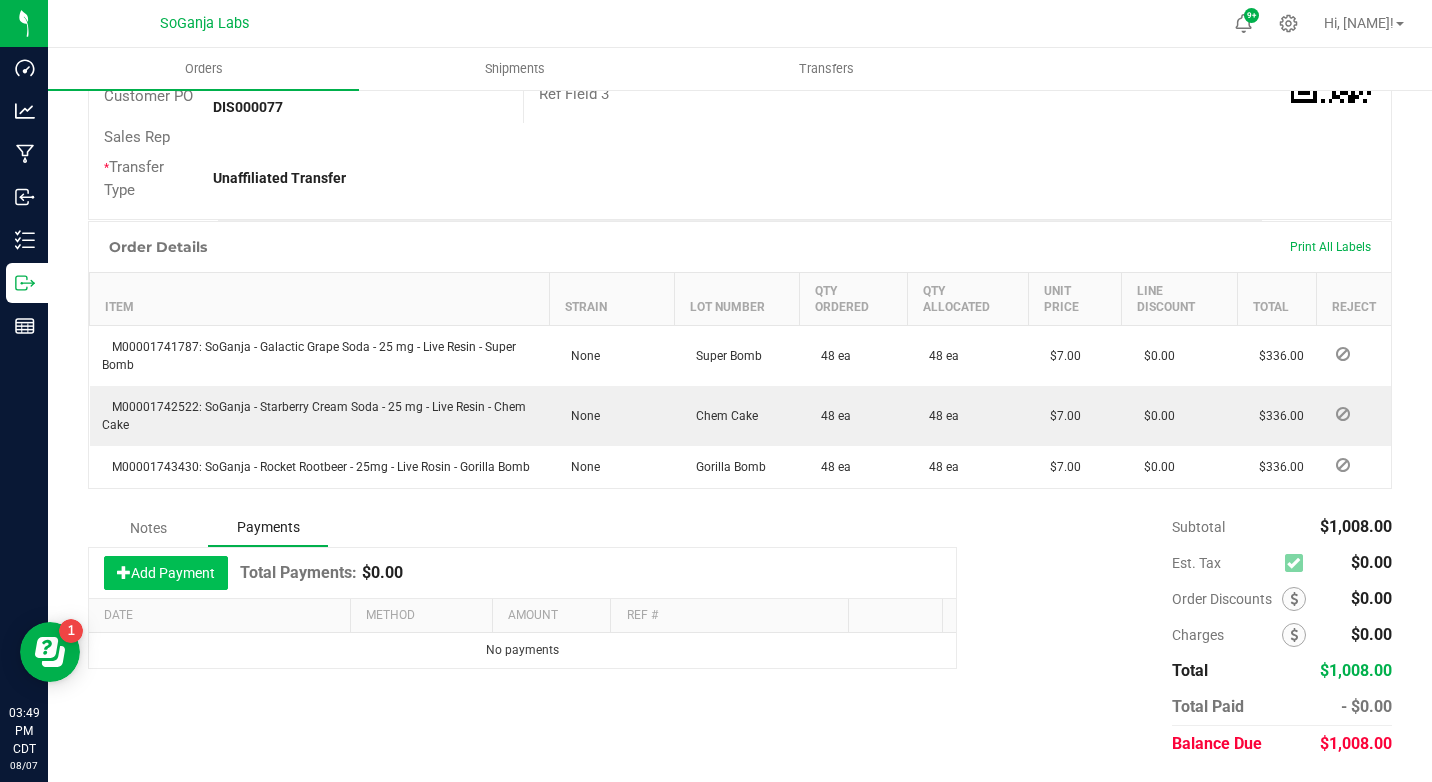 click on "Add Payment" at bounding box center [166, 573] 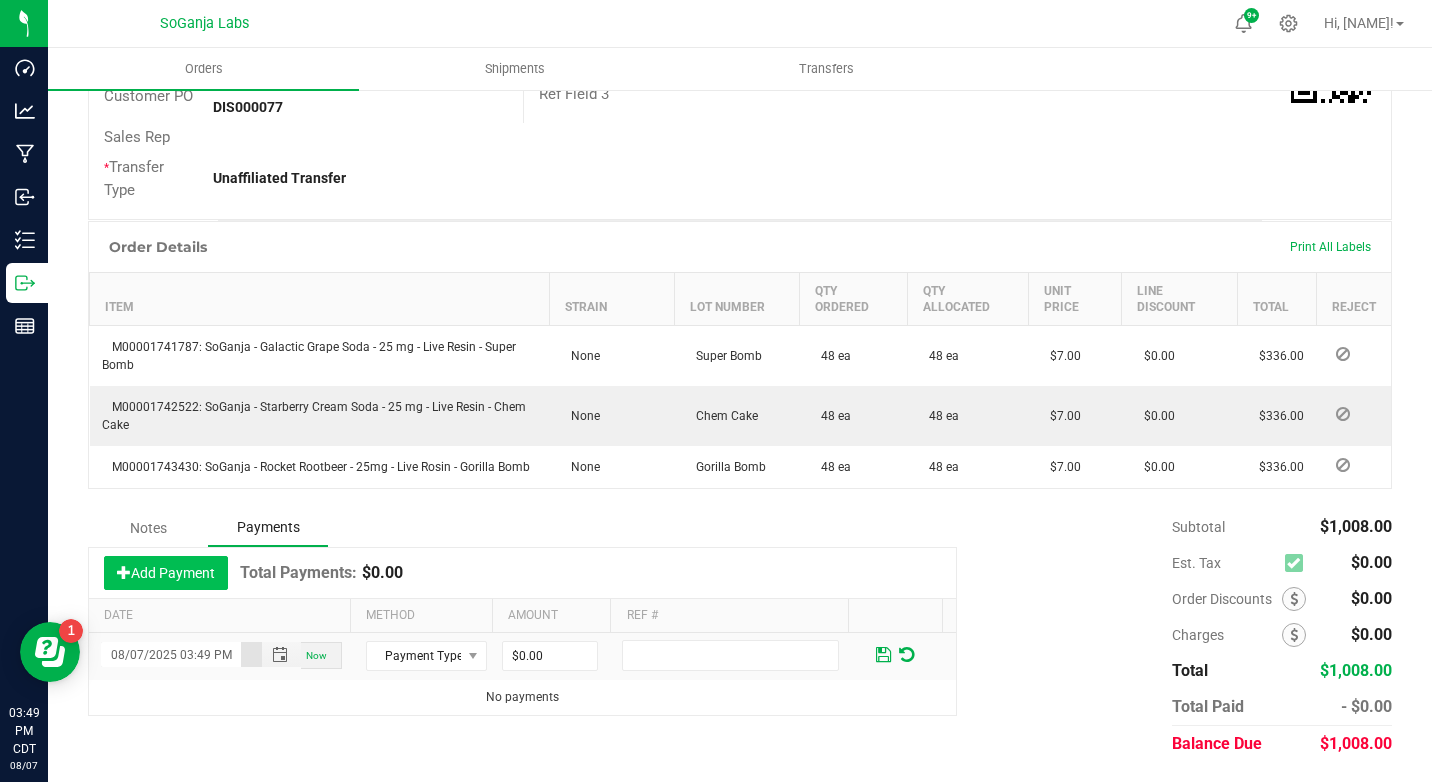 scroll, scrollTop: 0, scrollLeft: 3, axis: horizontal 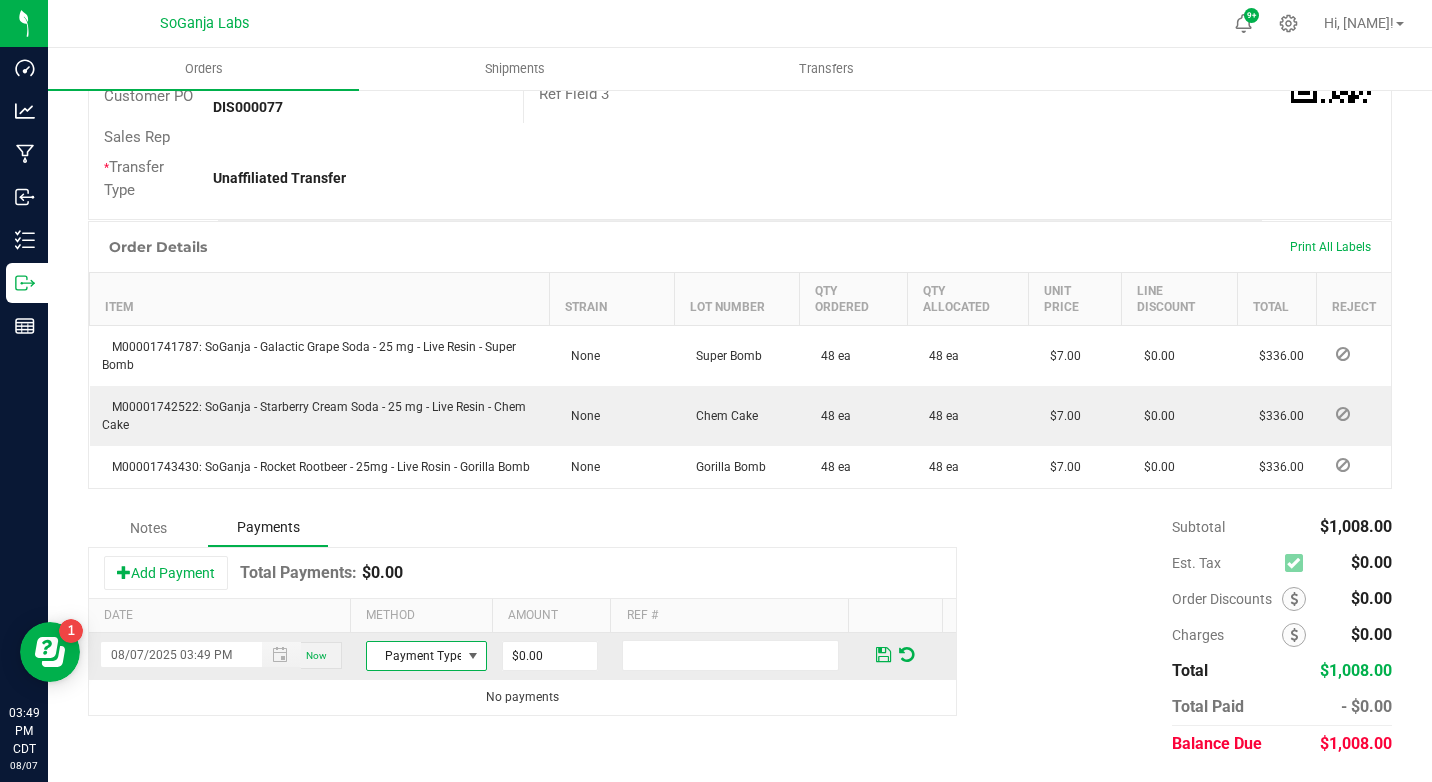 click at bounding box center [473, 656] 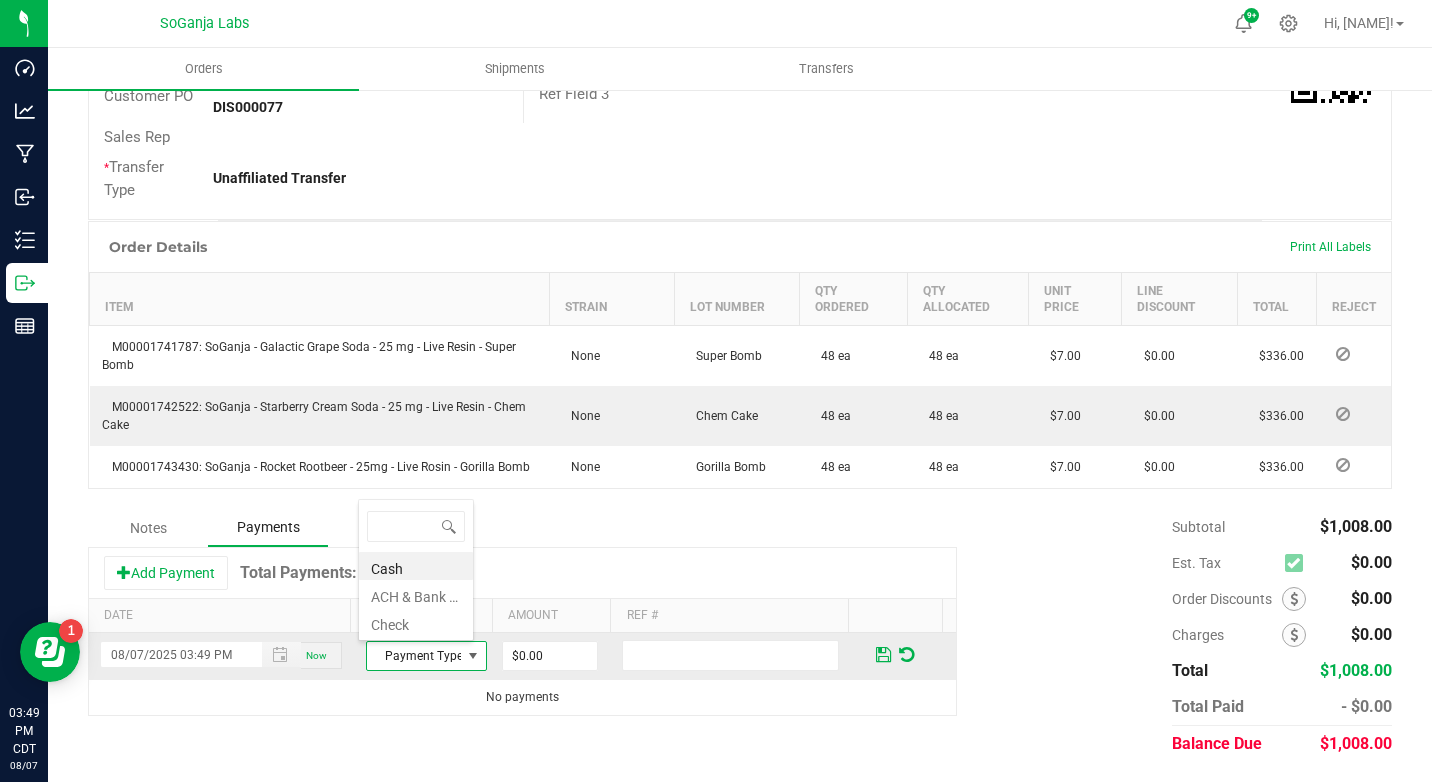 scroll, scrollTop: 99970, scrollLeft: 99884, axis: both 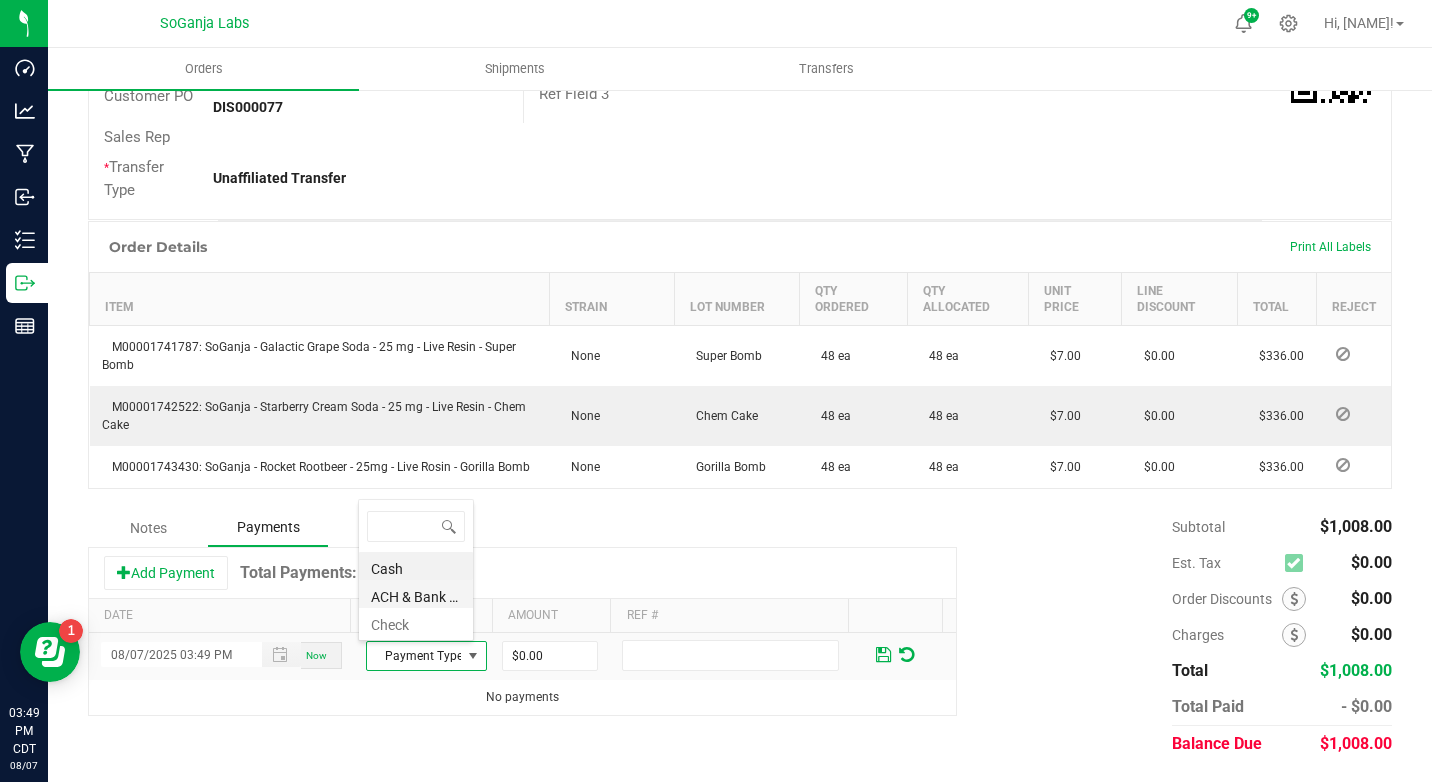 click on "ACH & Bank Transfer" at bounding box center (416, 594) 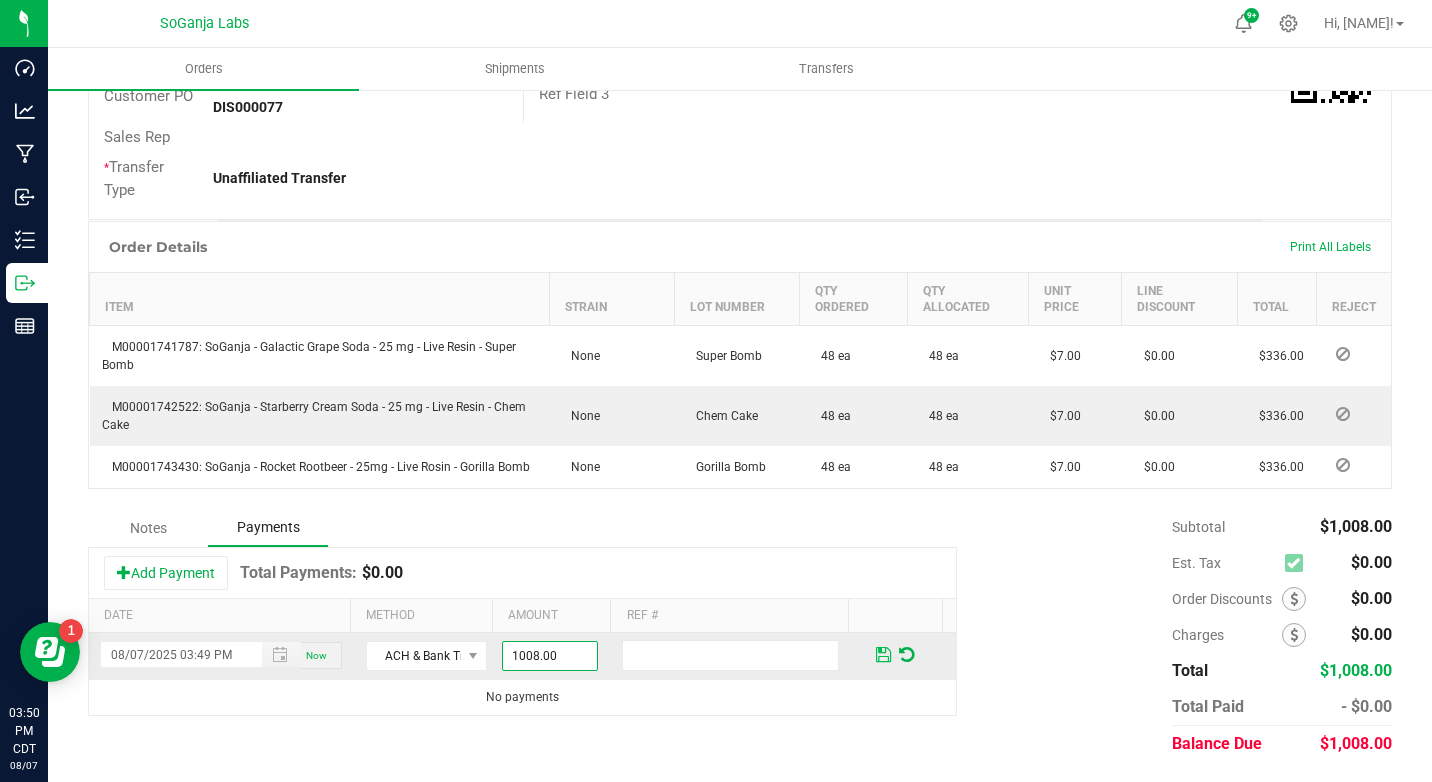 type on "$1,008.00" 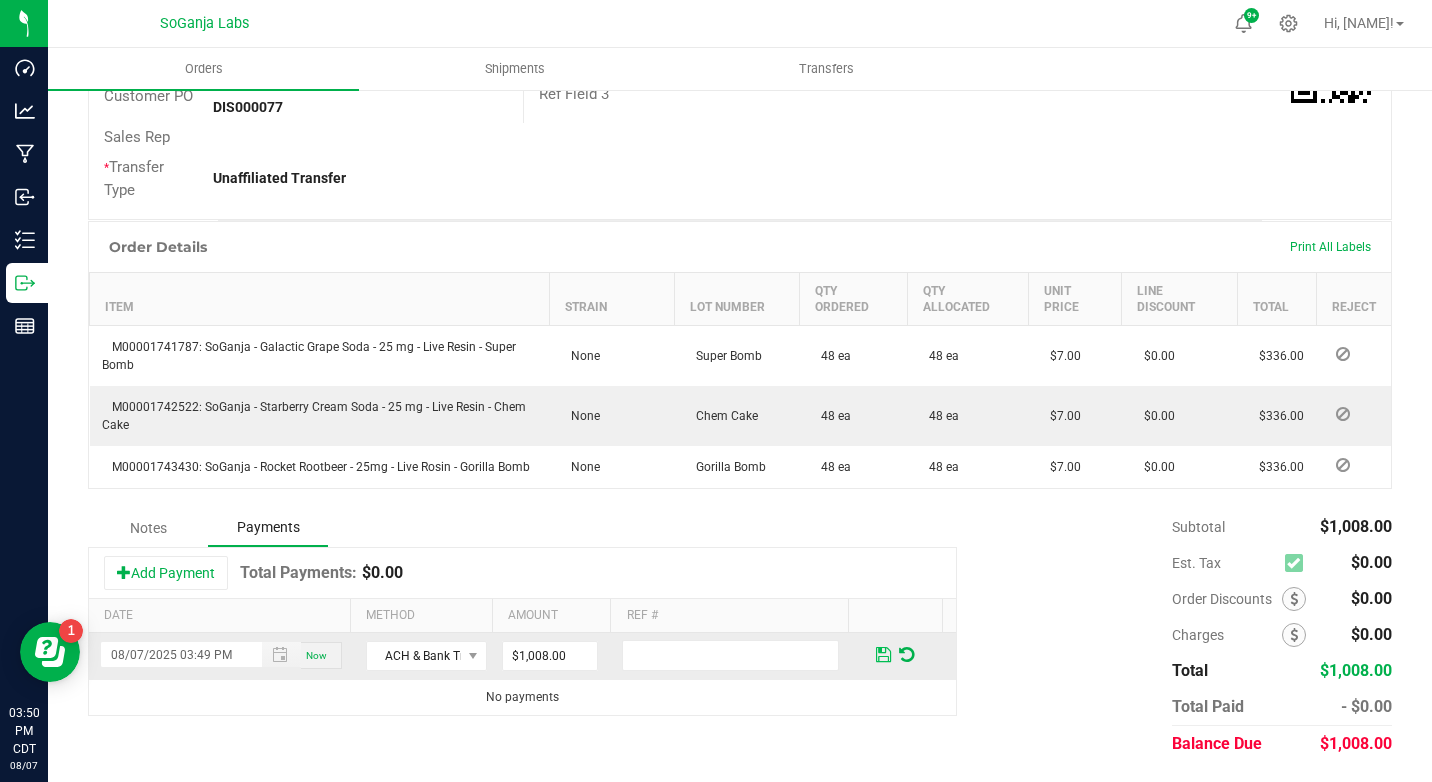 click at bounding box center [883, 655] 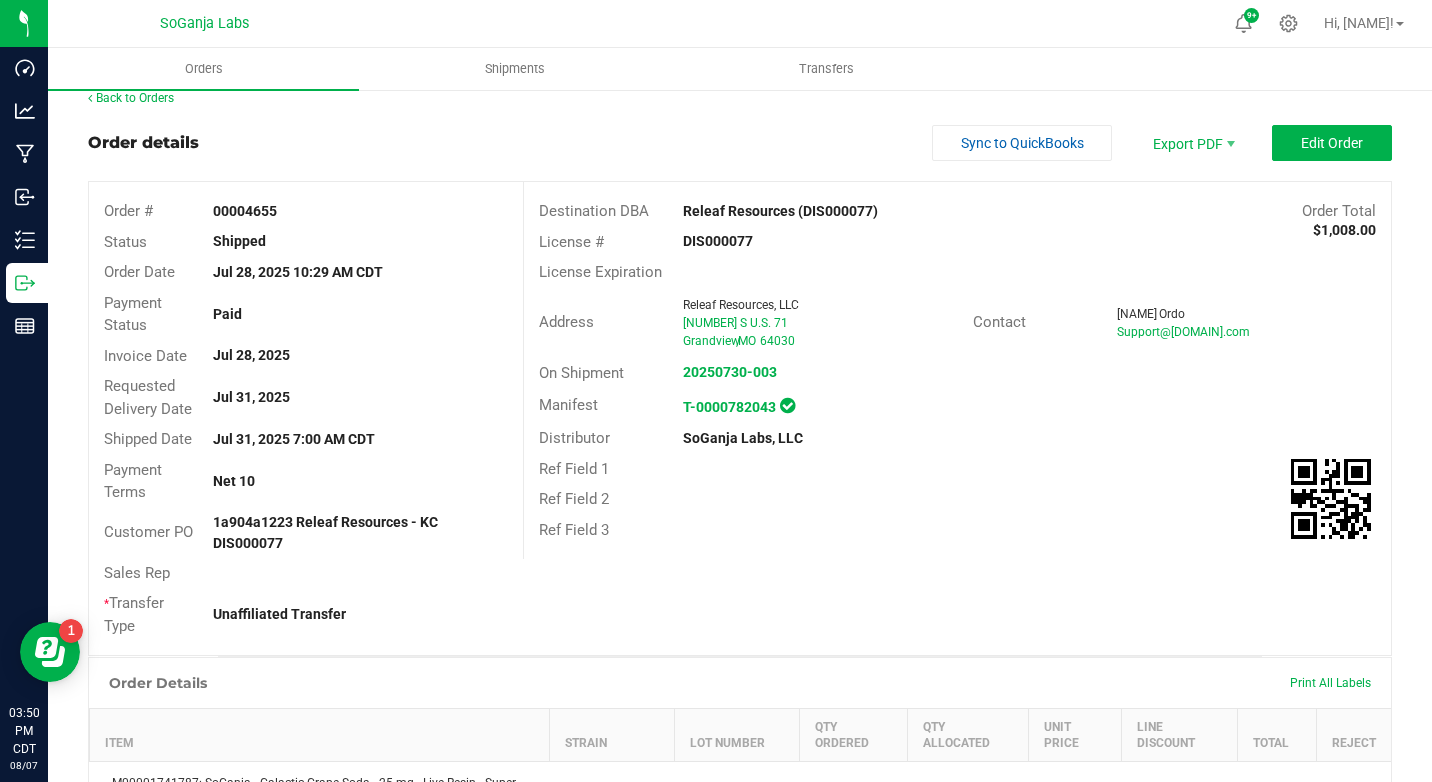 scroll, scrollTop: 0, scrollLeft: 0, axis: both 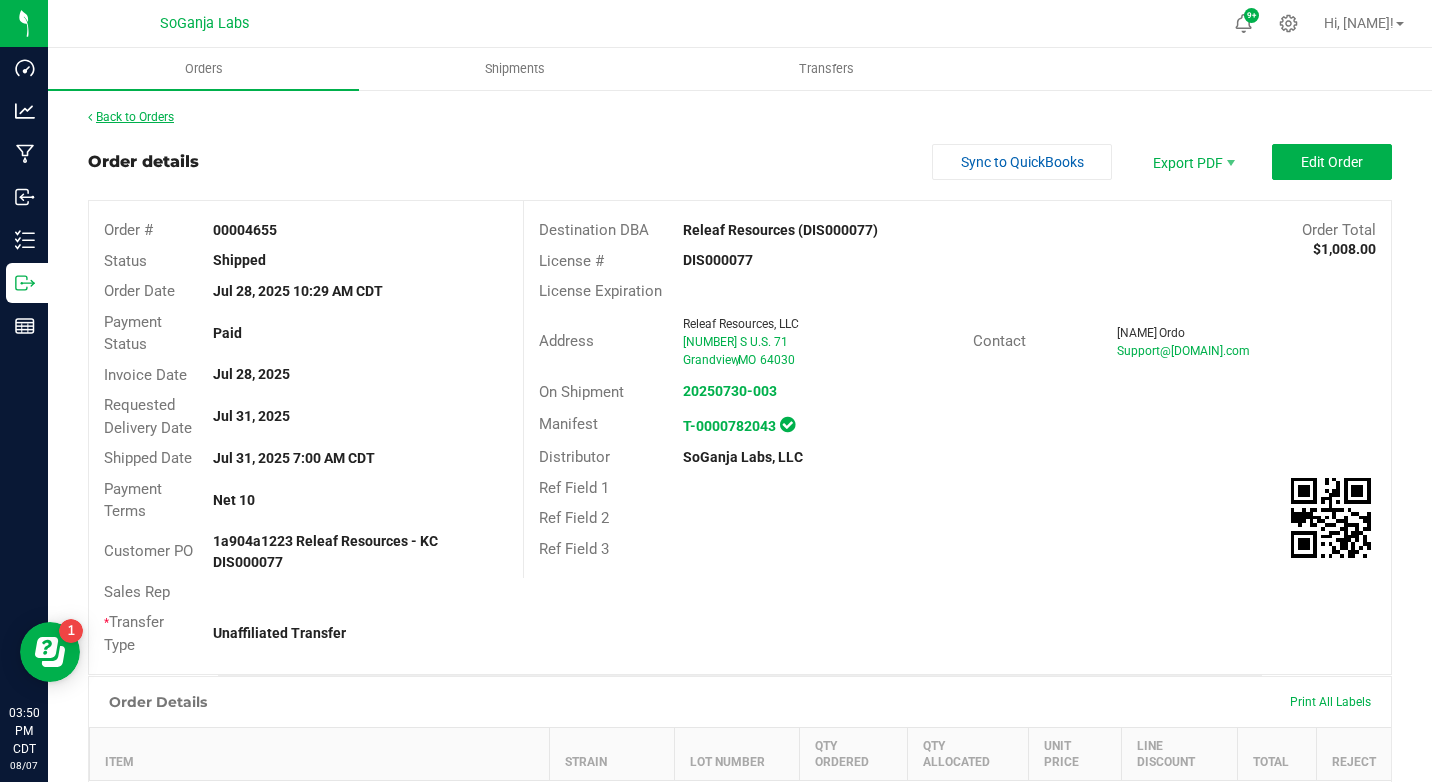 click on "Back to Orders" at bounding box center (131, 117) 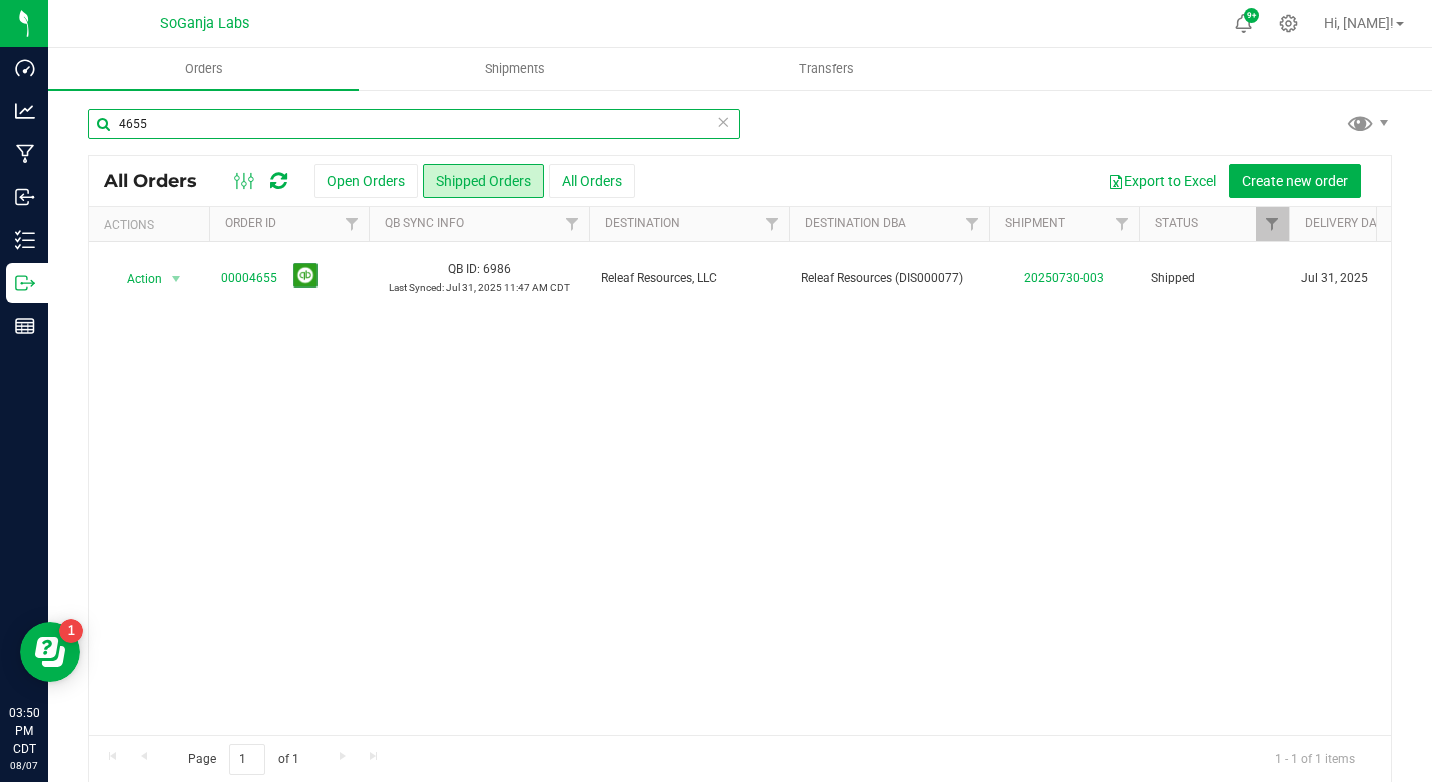 click on "4655" at bounding box center (414, 124) 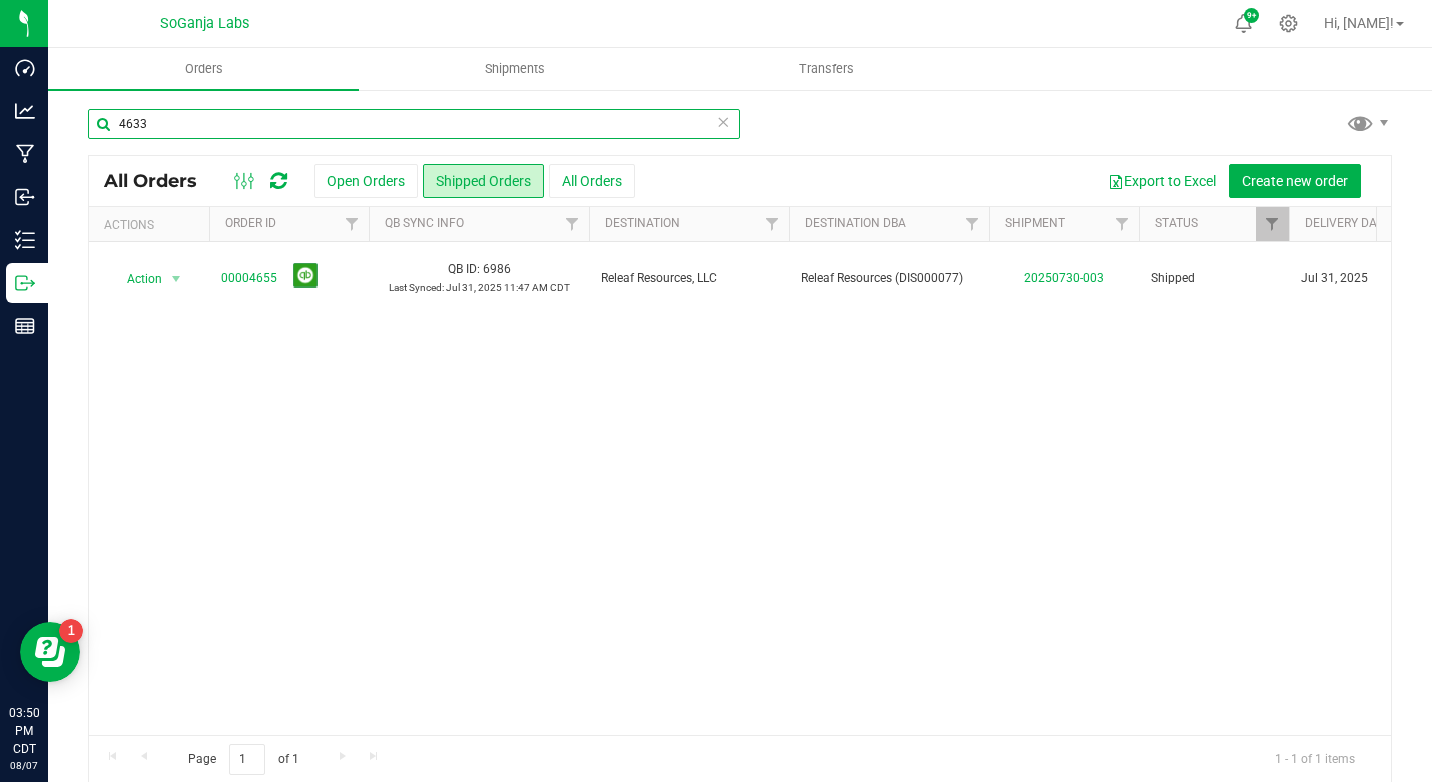 type on "4633" 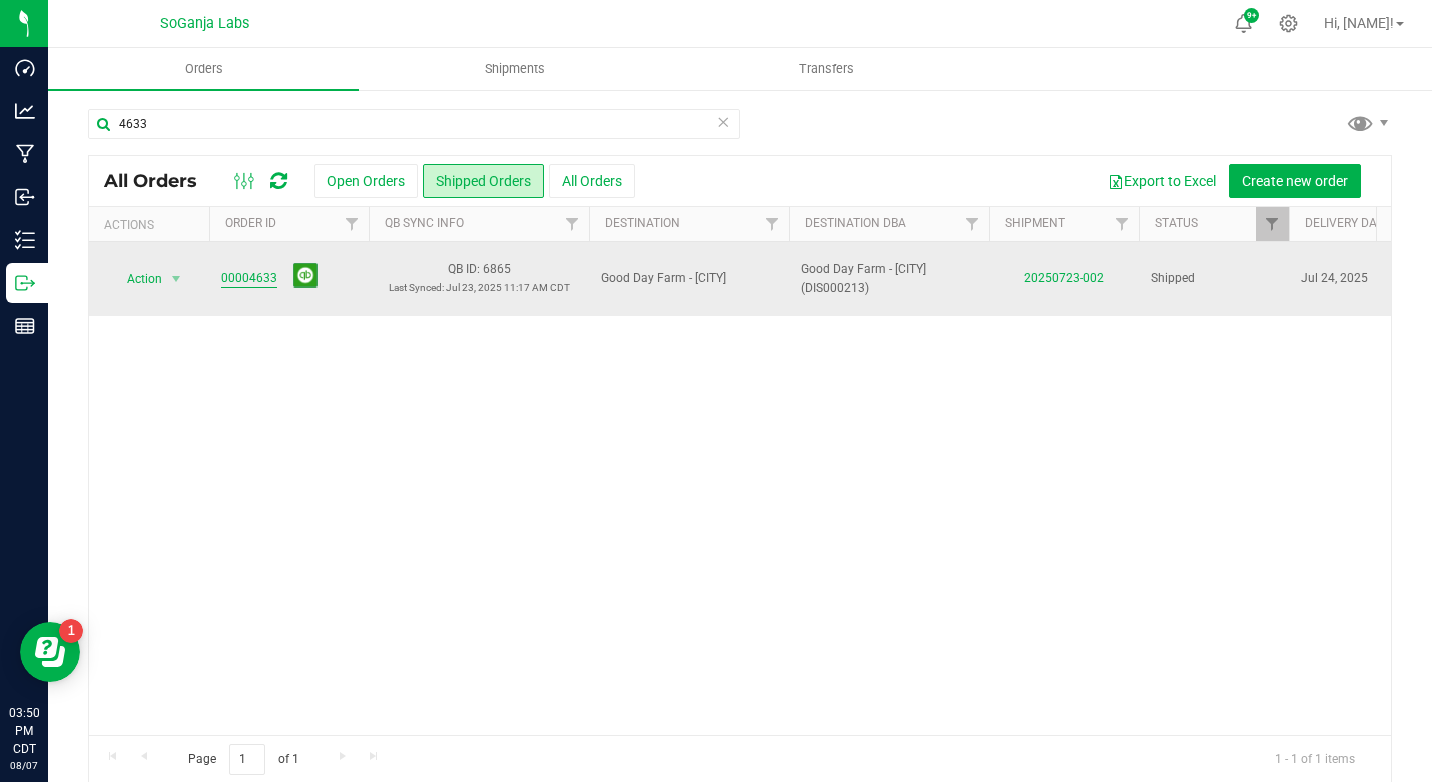 click on "00004633" at bounding box center (249, 278) 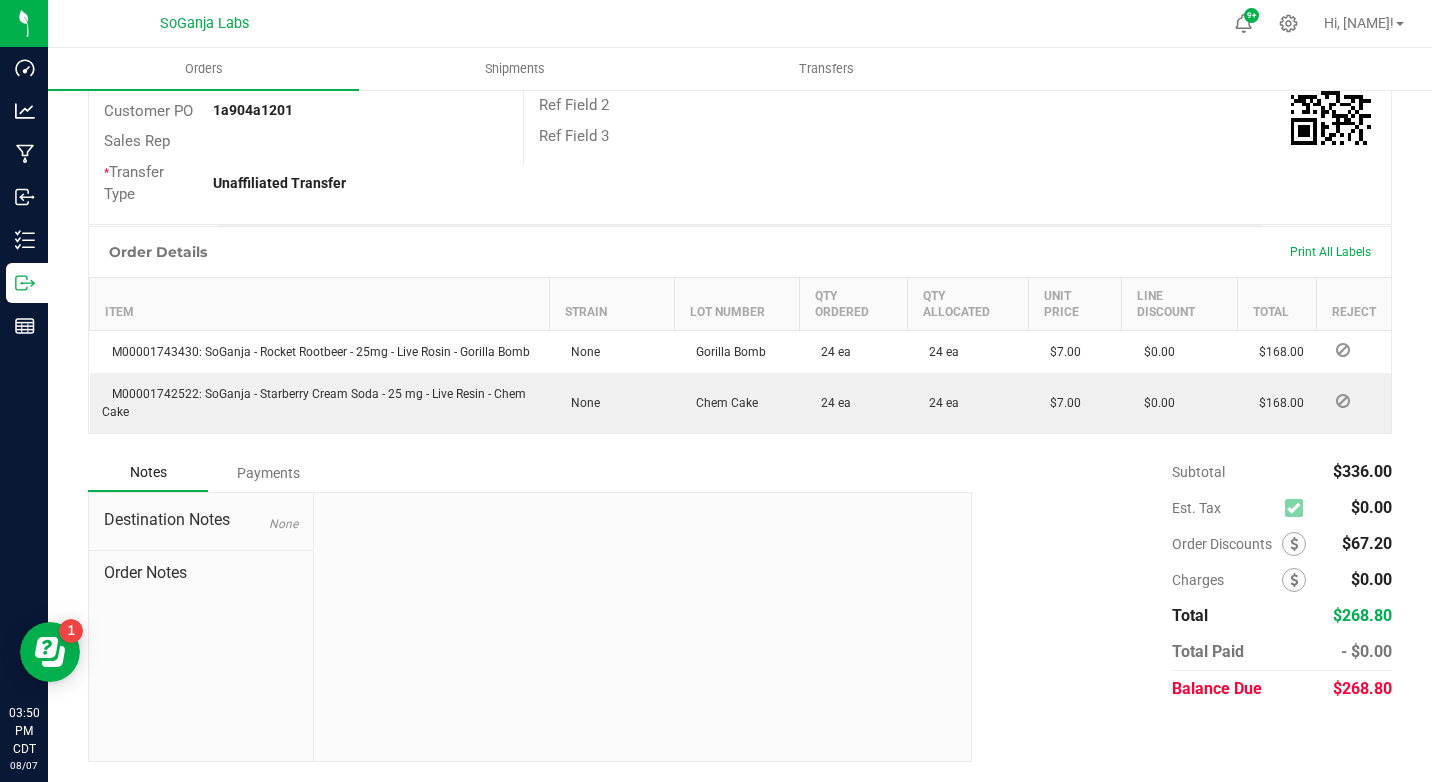 click on "Payments" at bounding box center (268, 473) 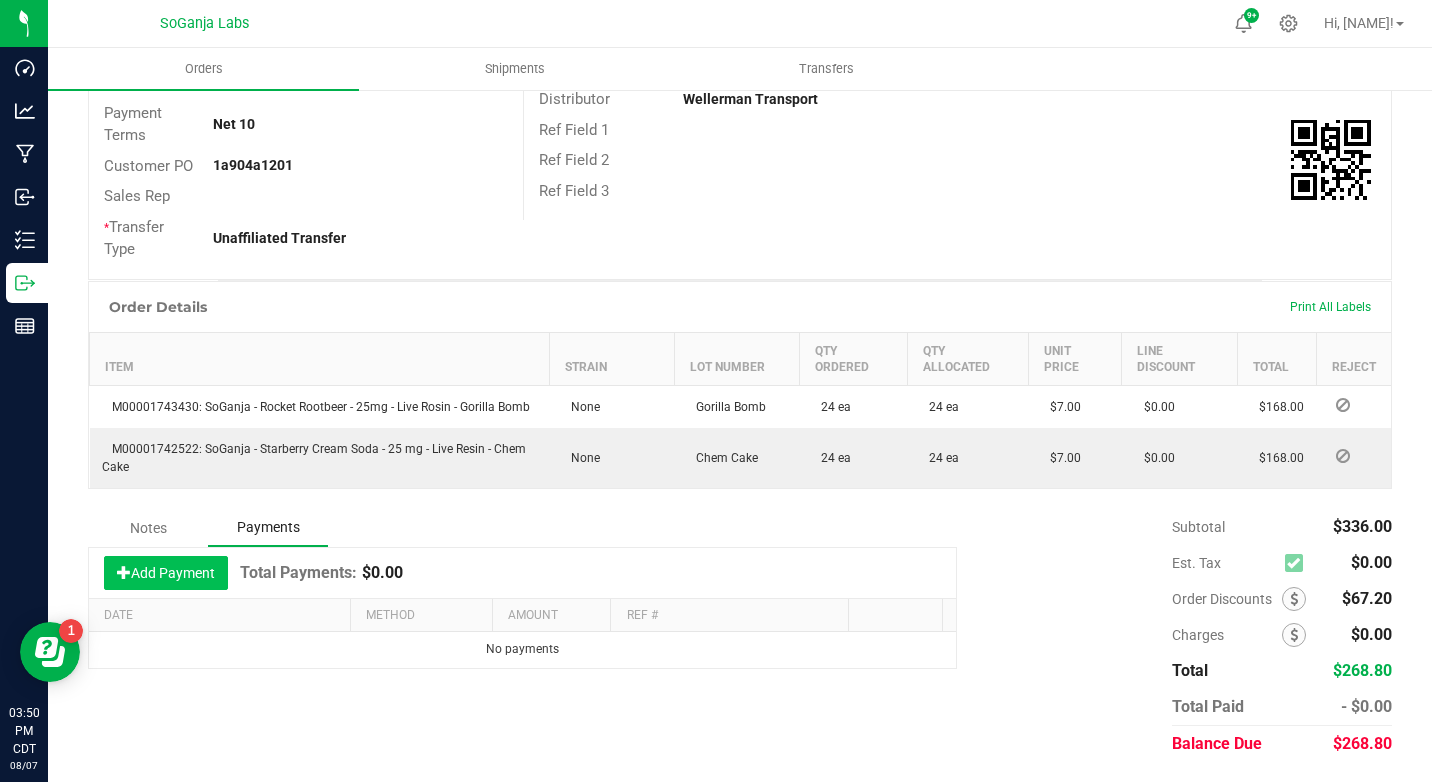 click on "Add Payment" at bounding box center (166, 573) 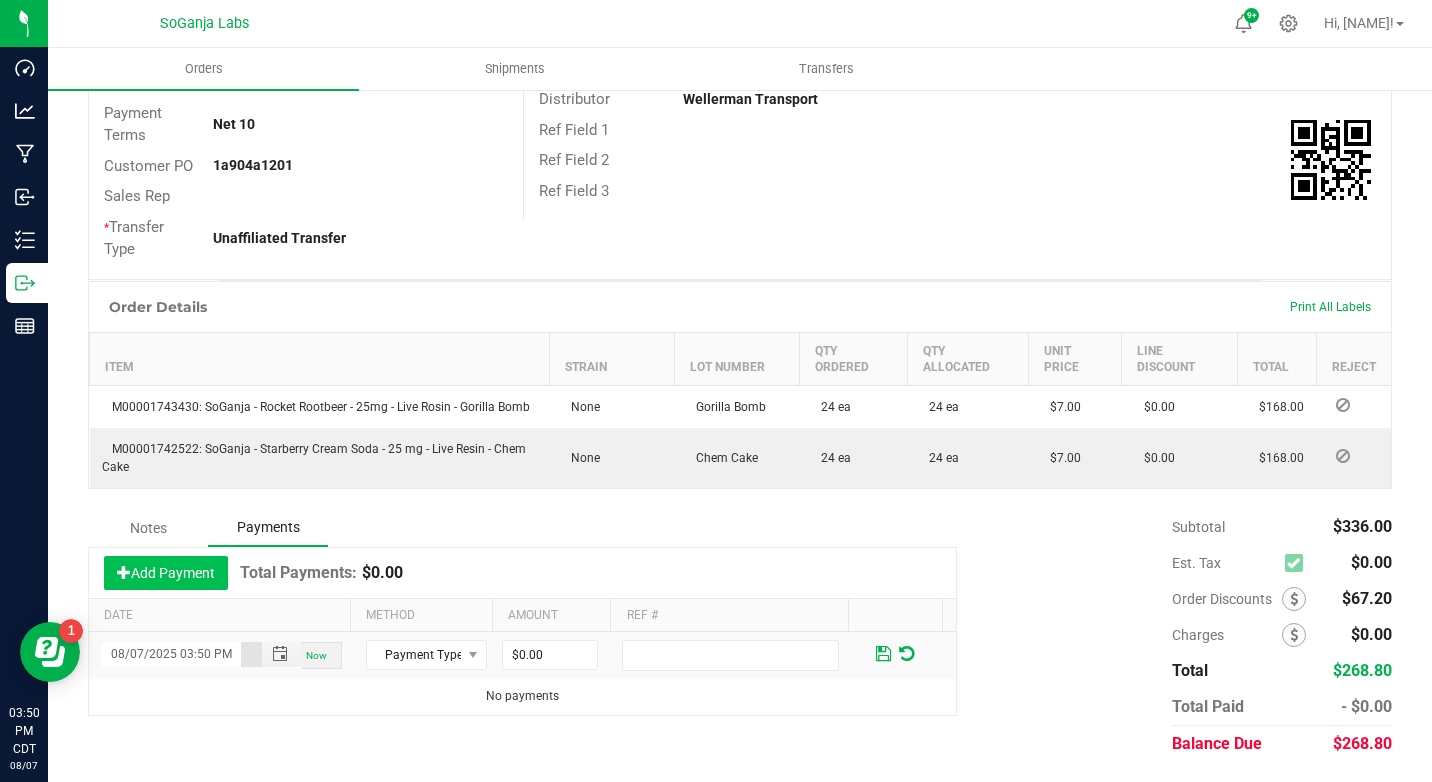 scroll, scrollTop: 0, scrollLeft: 3, axis: horizontal 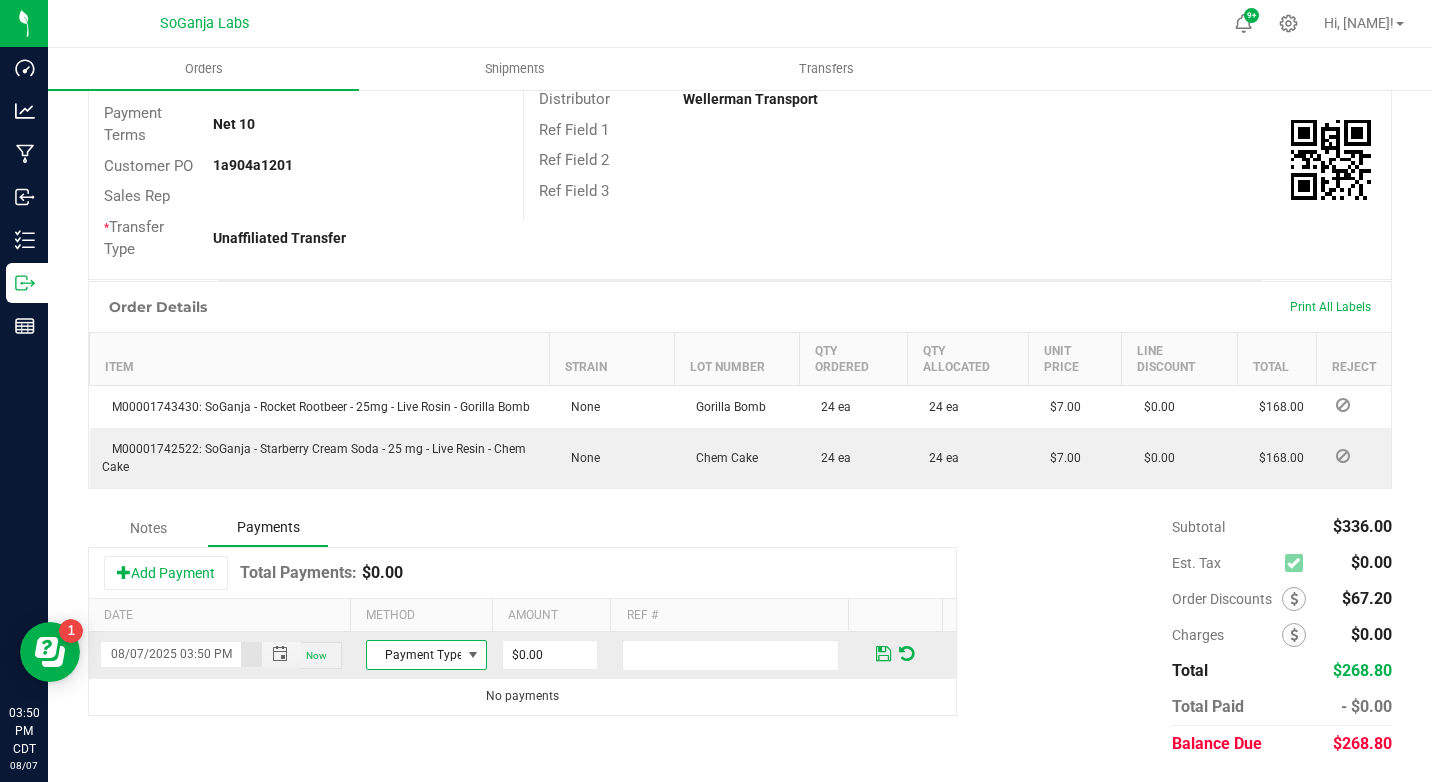 click at bounding box center (473, 655) 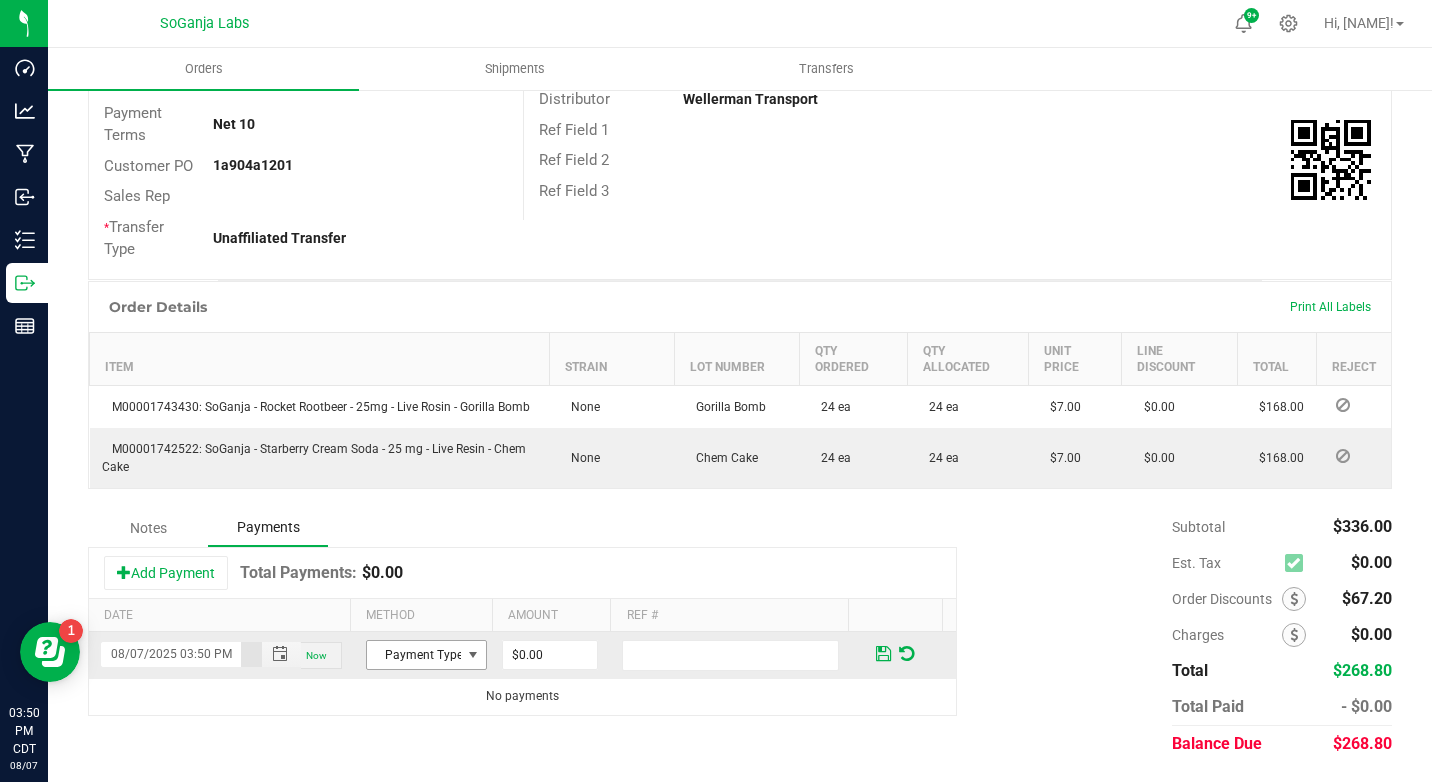 scroll, scrollTop: 0, scrollLeft: 0, axis: both 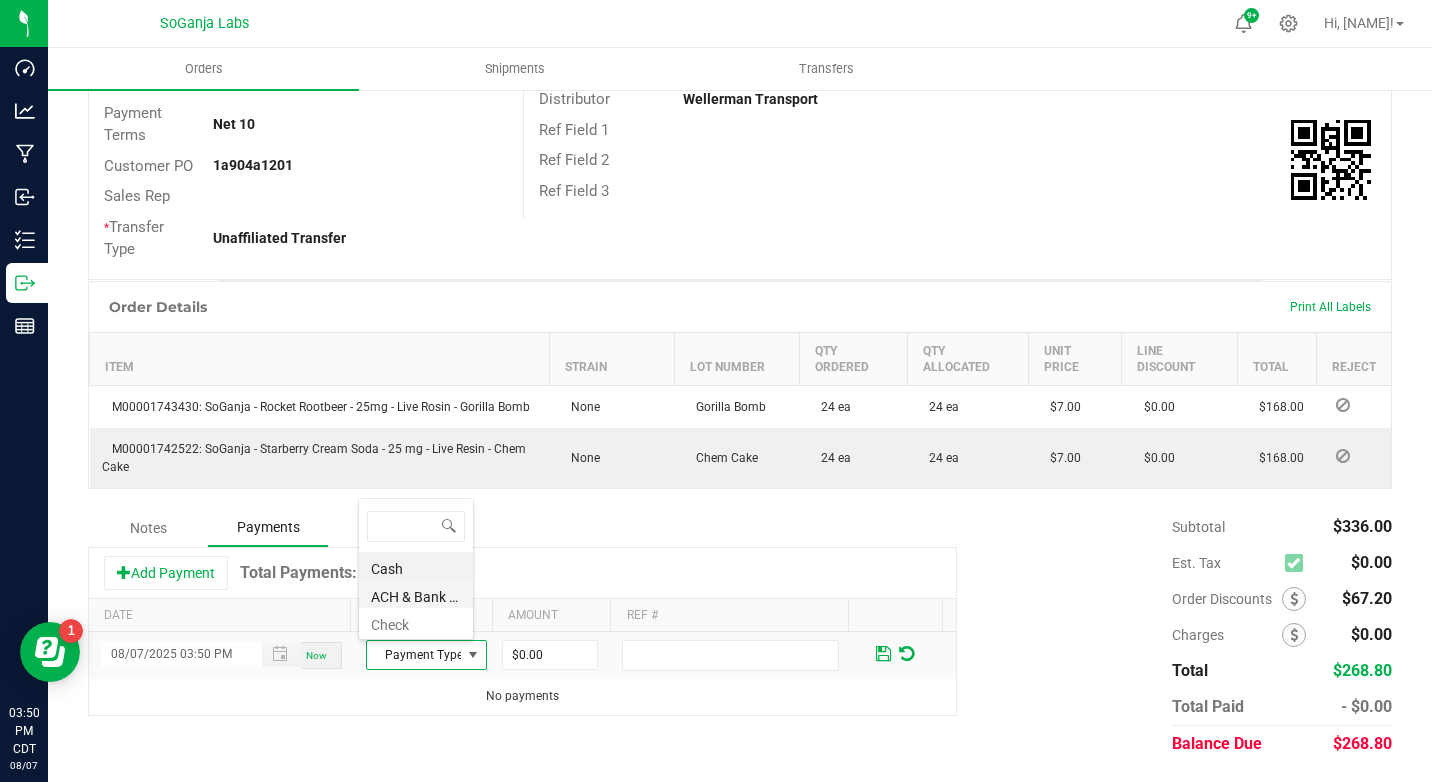 click on "ACH & Bank Transfer" at bounding box center (416, 594) 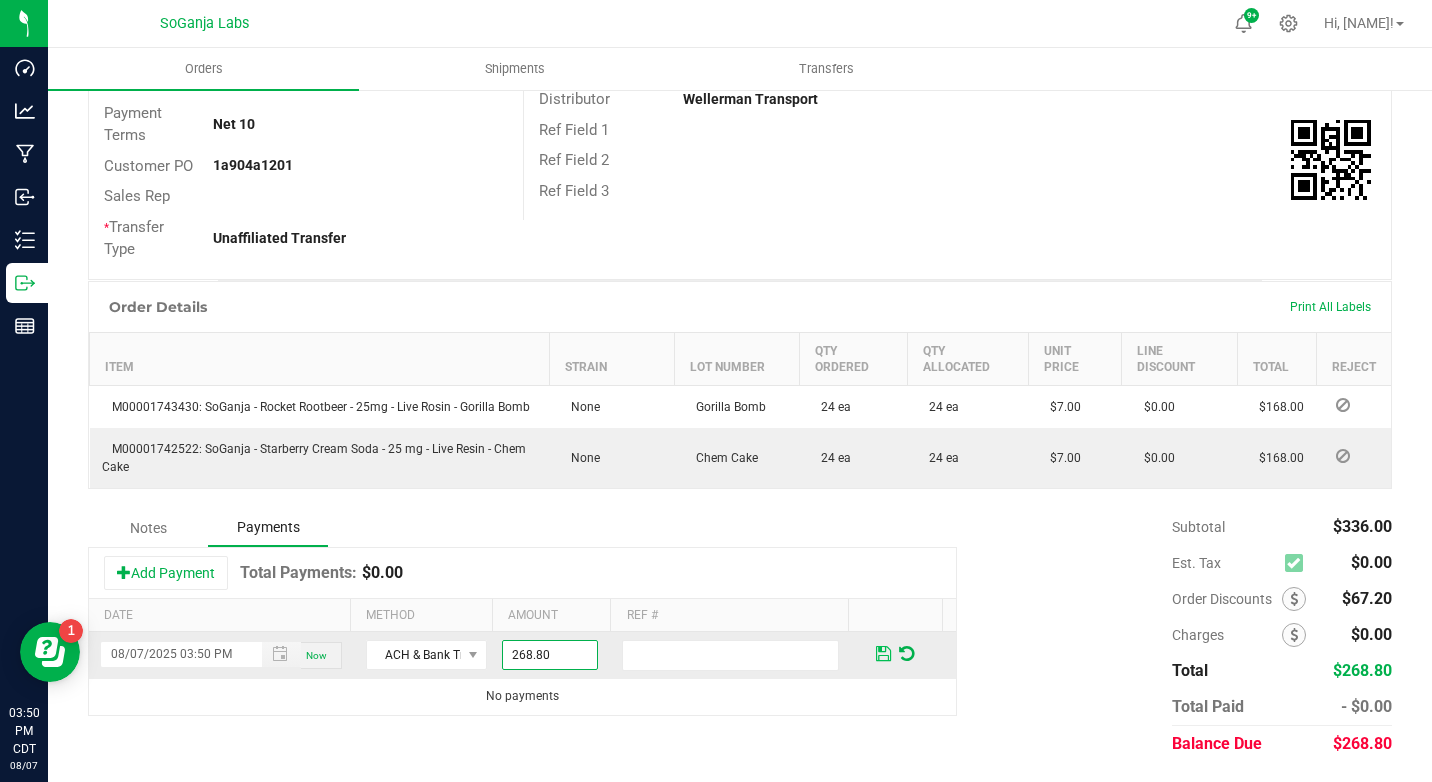 type on "$268.80" 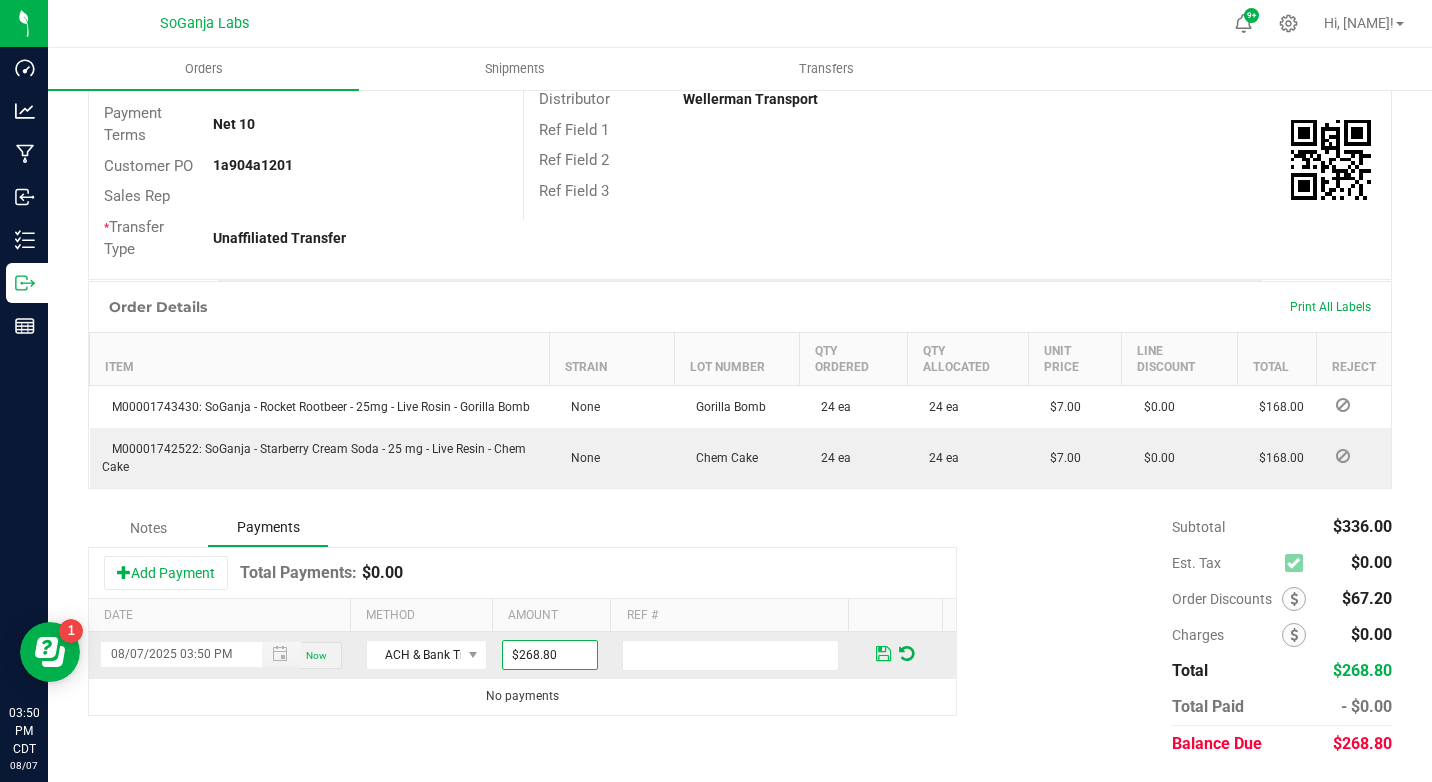 click at bounding box center [883, 653] 